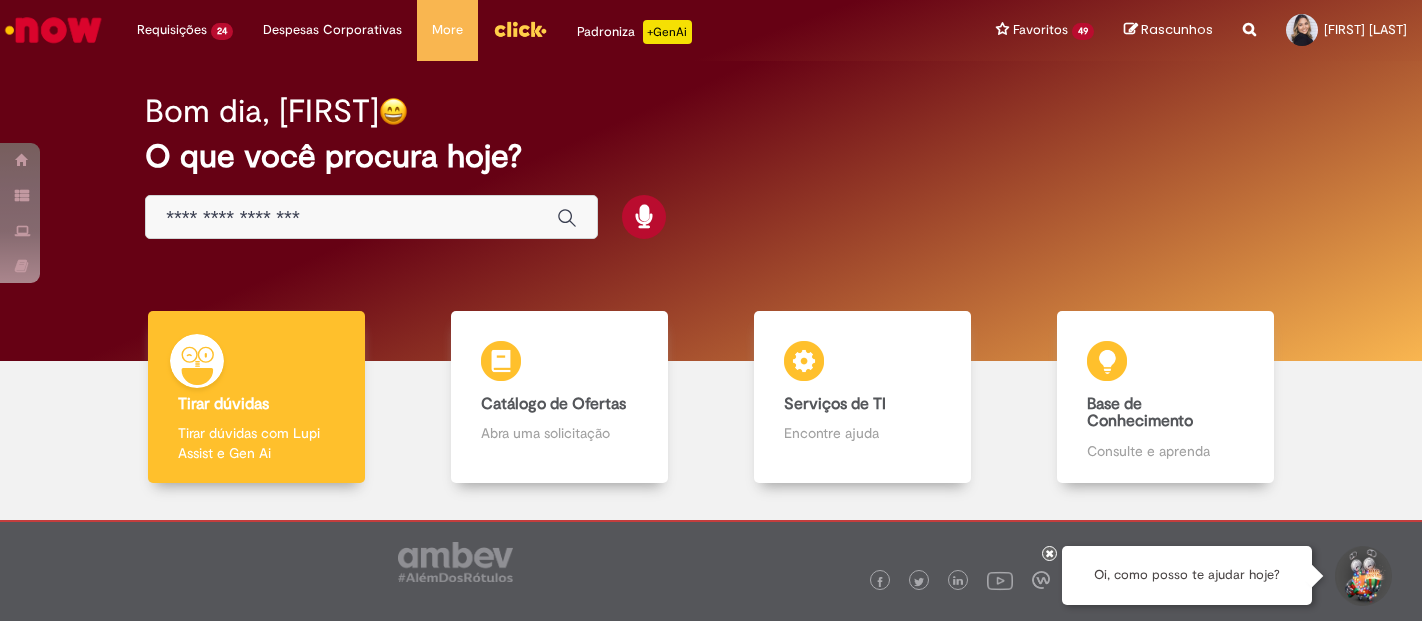 scroll, scrollTop: 0, scrollLeft: 0, axis: both 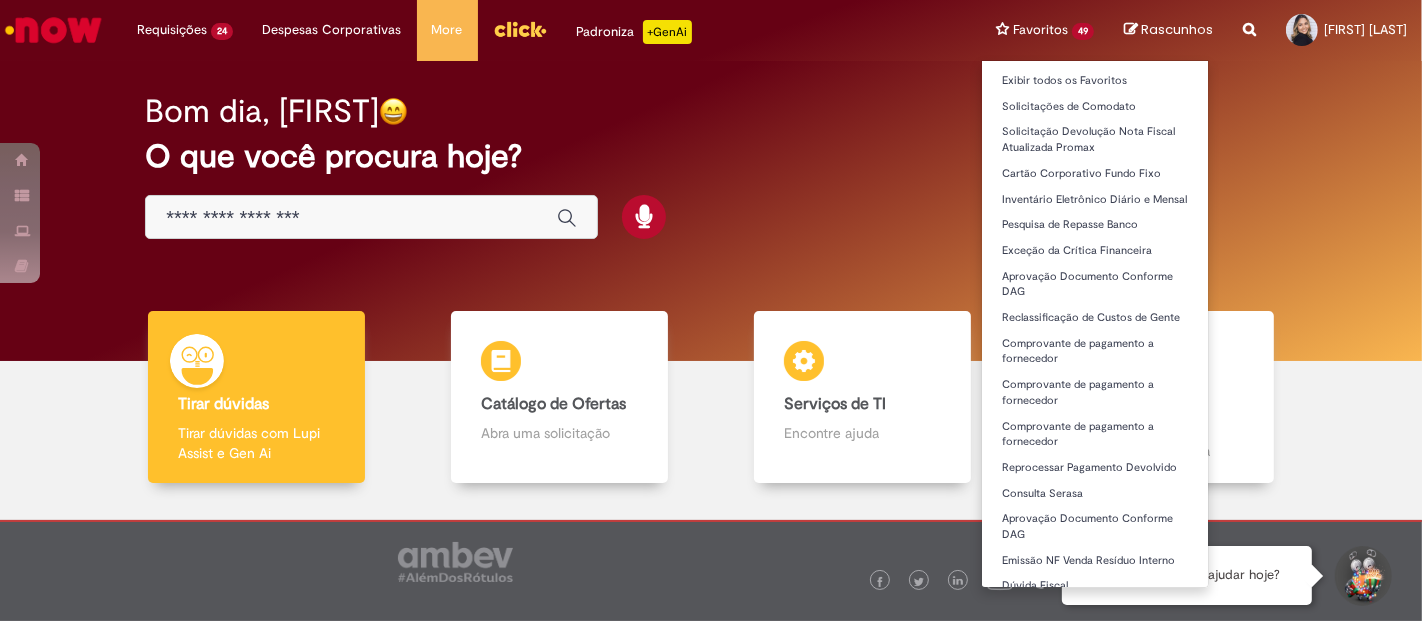 click on "Favoritos   49
Exibir todos os Favoritos
Solicitações de Comodato
Solicitação Devolução Nota Fiscal Atualizada Promax
Cartão Corporativo Fundo Fixo
Inventário Eletrônico Diário e Mensal
Pesquisa de Repasse Banco
Exceção da Crítica Financeira
Aprovação Documento Conforme DAG
Reclassificação de Custos de Gente
Comprovante de pagamento a fornecedor
Comprovante de pagamento a fornecedor
Comprovante de pagamento a fornecedor
Reprocessar Pagamento Devolvido
Consulta Serasa
Aprovação Documento Conforme DAG
Emissão NF Venda Resíduo Interno
Dúvida Fiscal
Solicitação de Crédito e Prazo Rota
Solicitação de Crédito e Prazo Rota
Prorrogação de Prazo de NF e Baixa Prejuízo" at bounding box center (1045, 30) 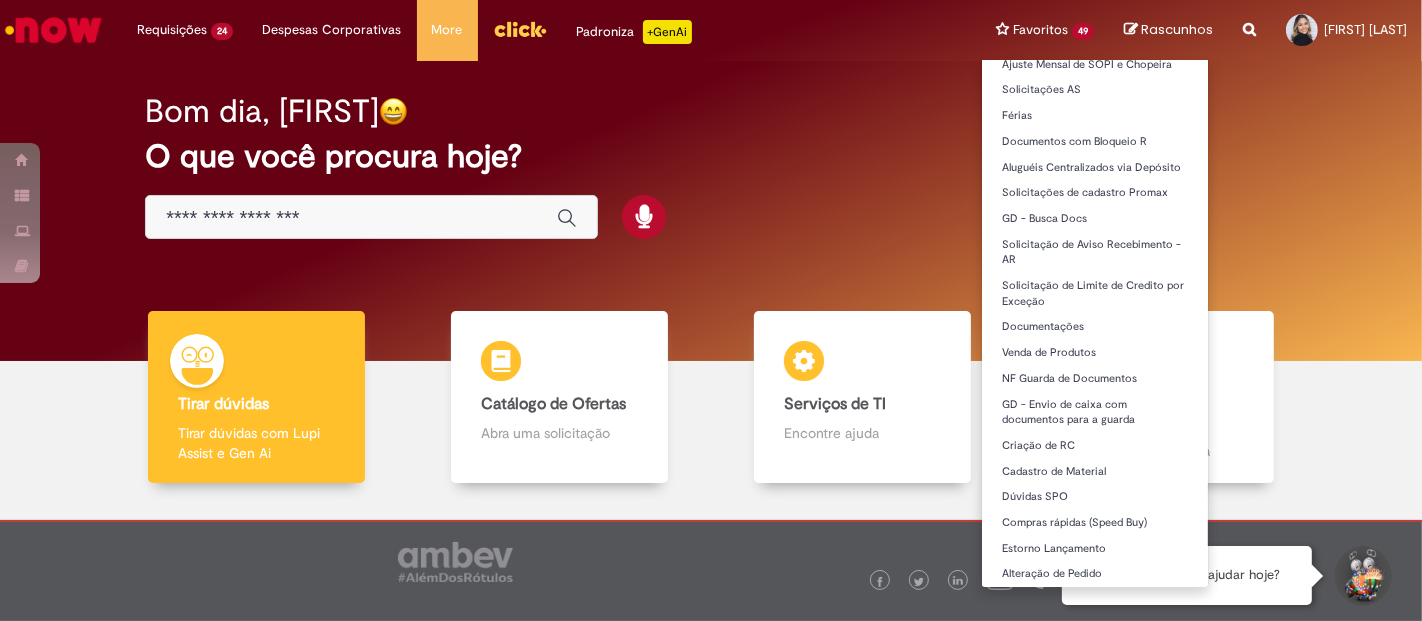 scroll, scrollTop: 988, scrollLeft: 0, axis: vertical 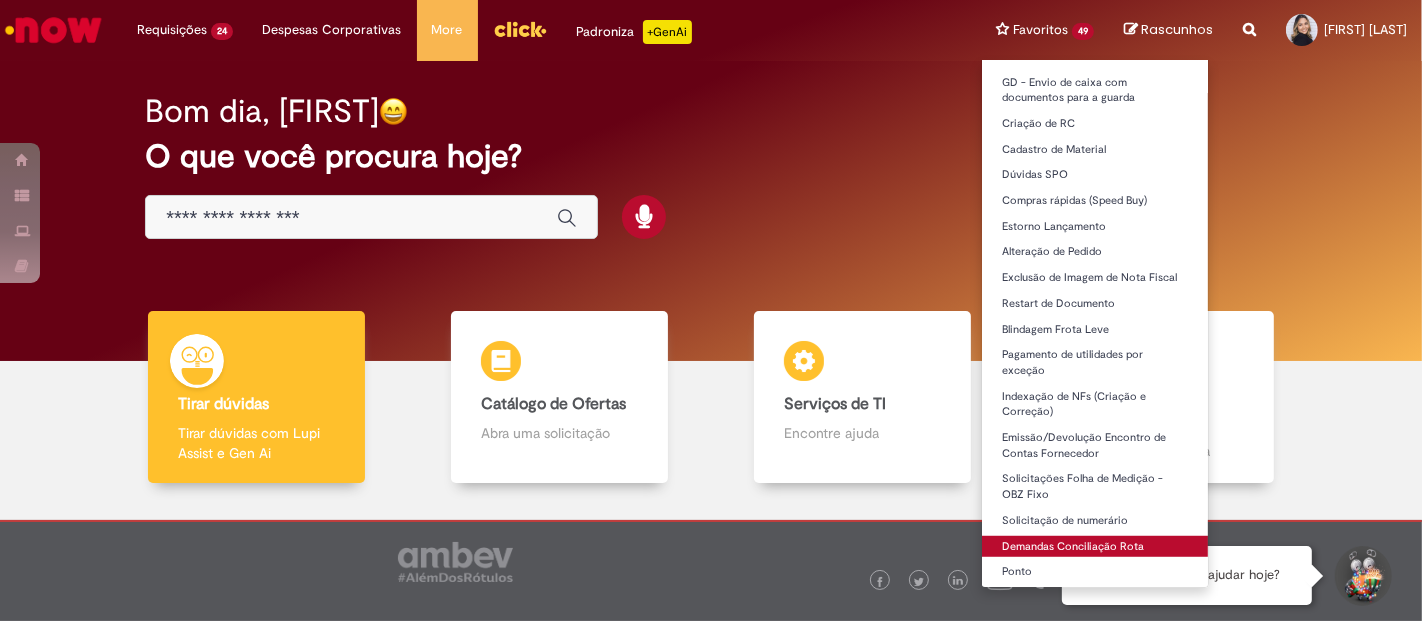 click on "Demandas Conciliação Rota" at bounding box center [1095, 547] 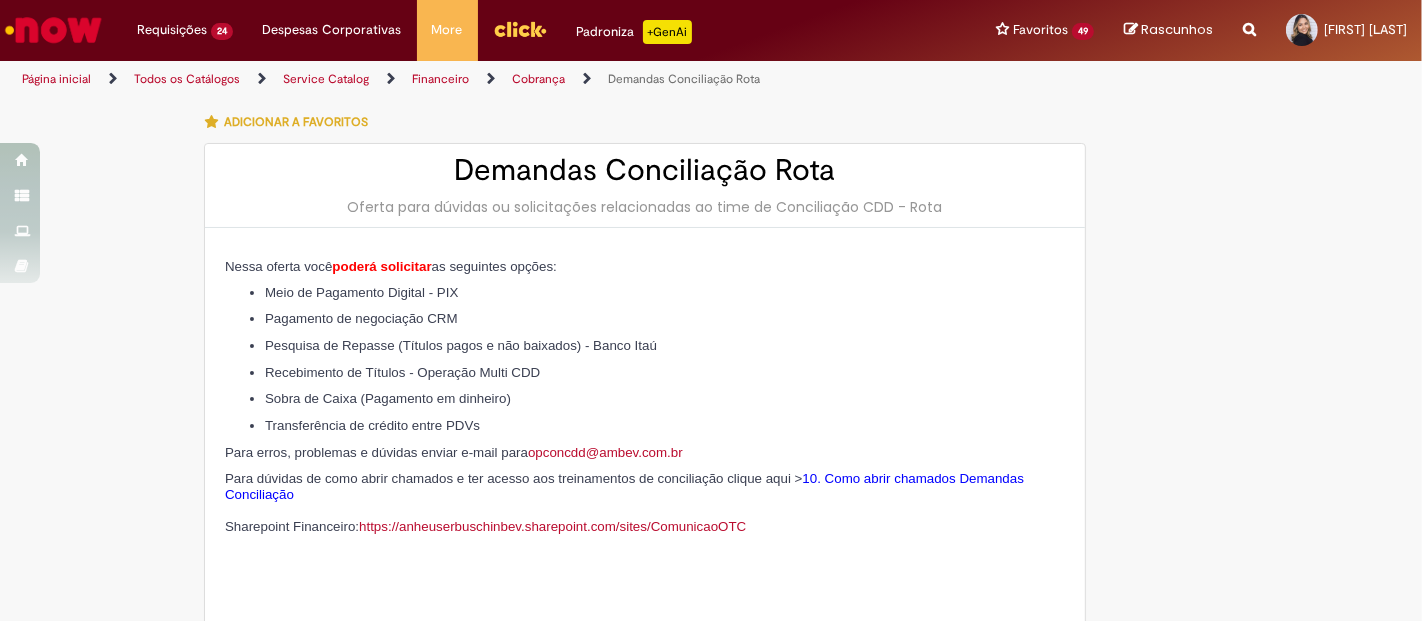 type on "********" 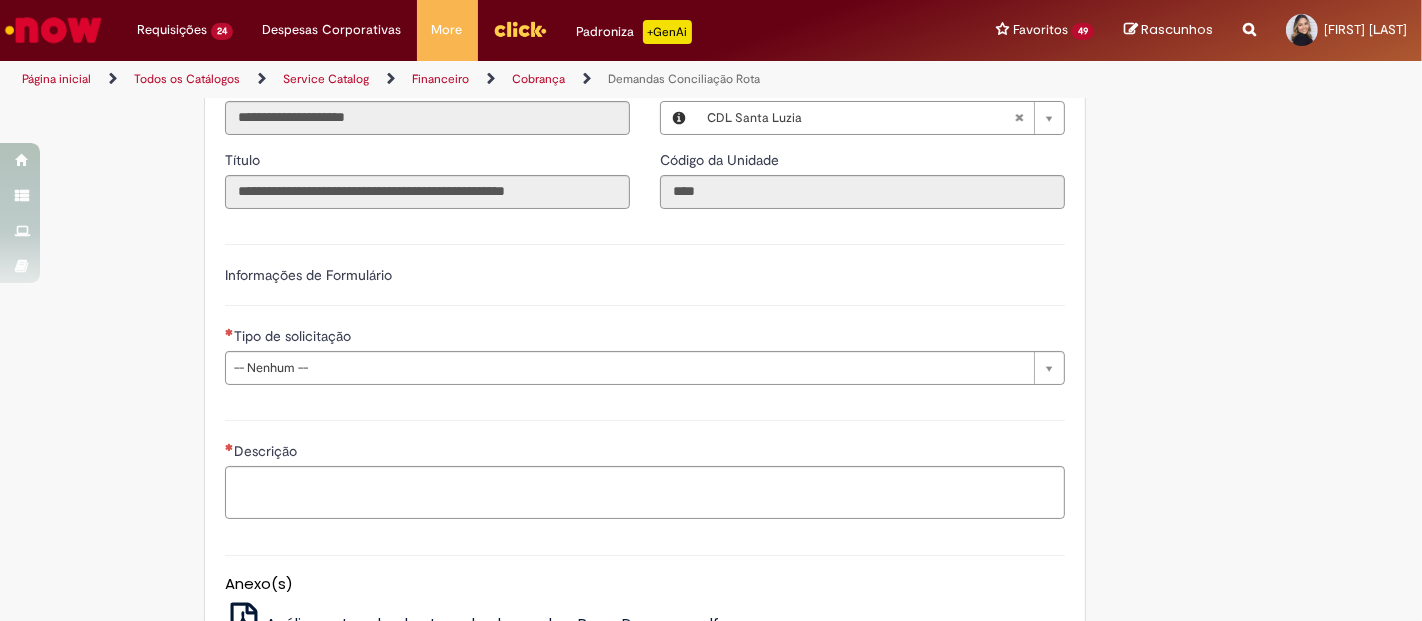 scroll, scrollTop: 888, scrollLeft: 0, axis: vertical 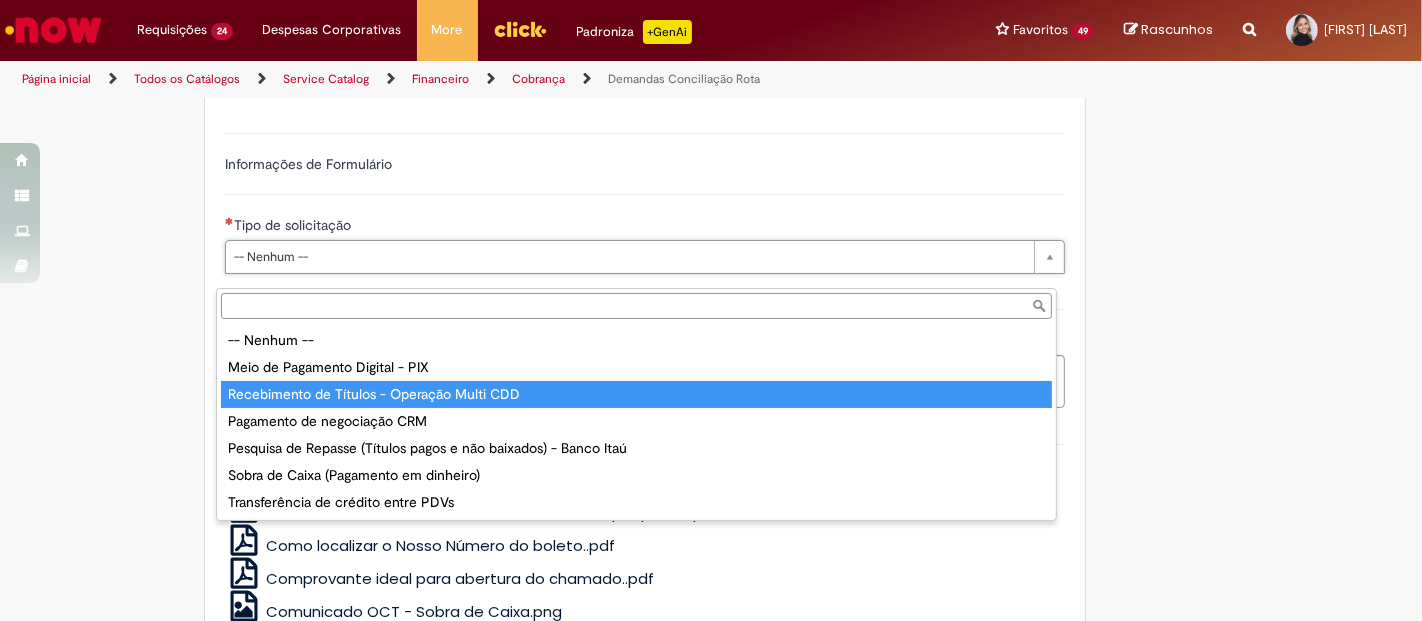 type on "**********" 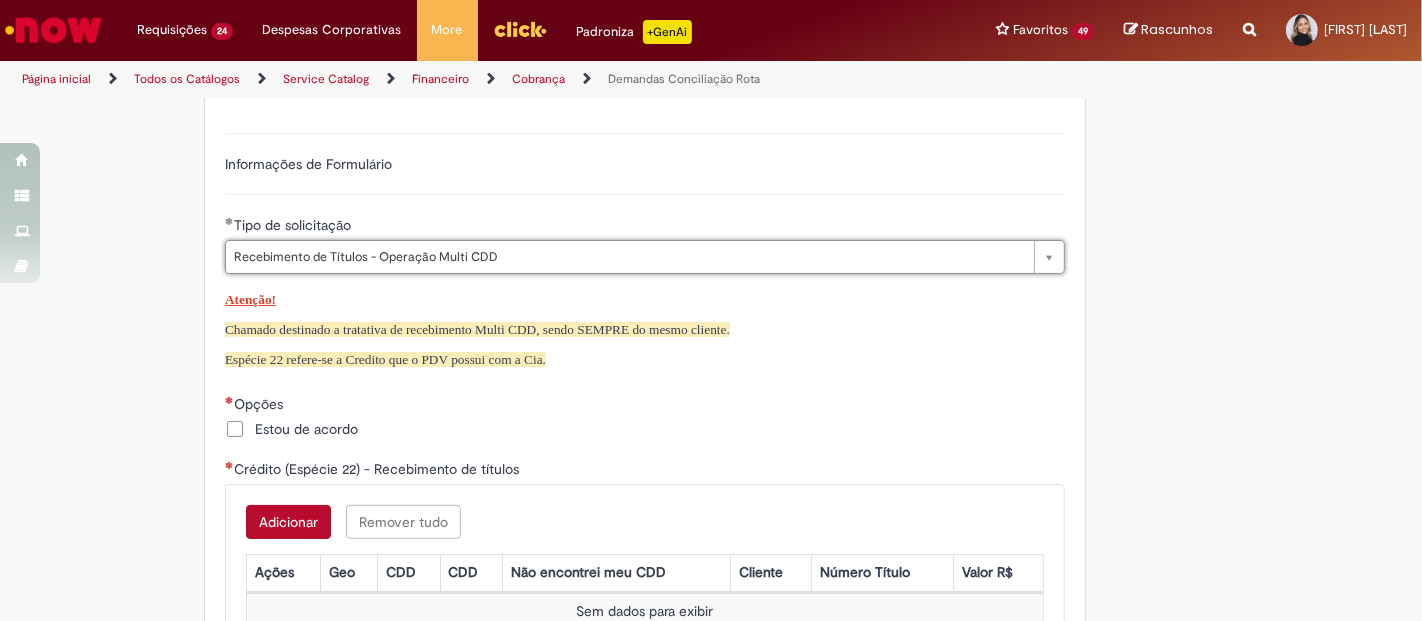 click on "Estou de acordo" at bounding box center [645, 431] 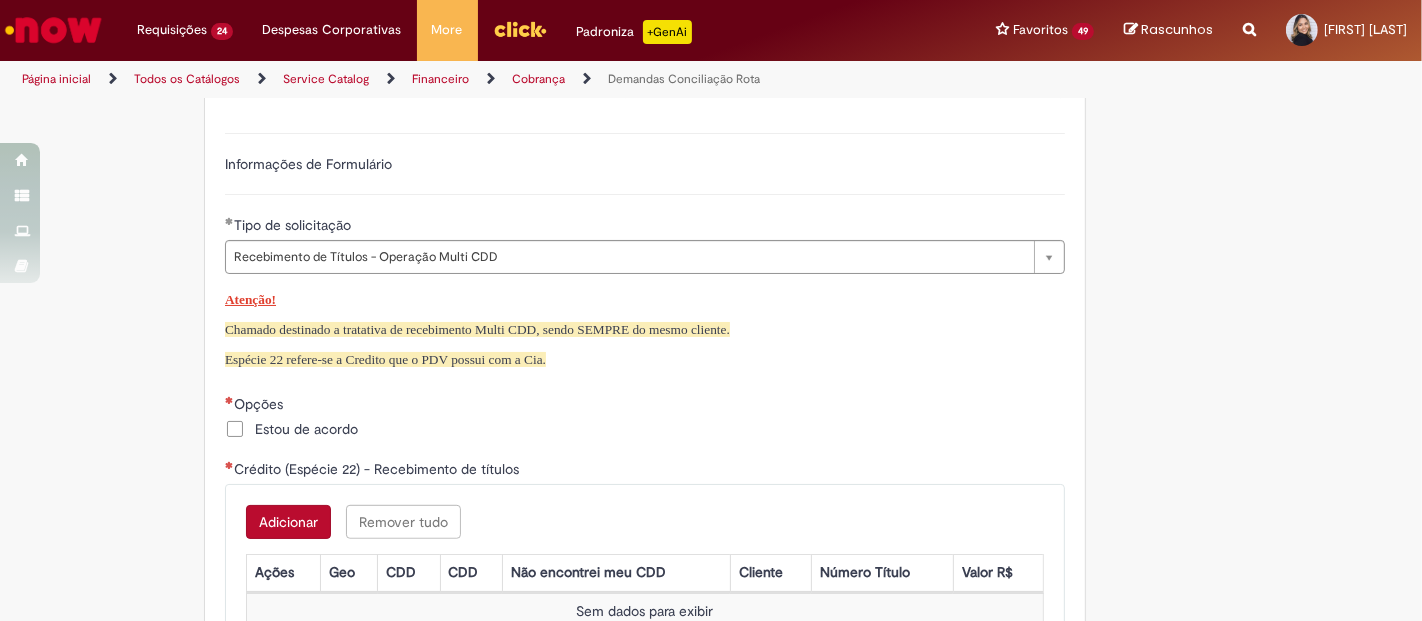 click on "Estou de acordo" at bounding box center [306, 429] 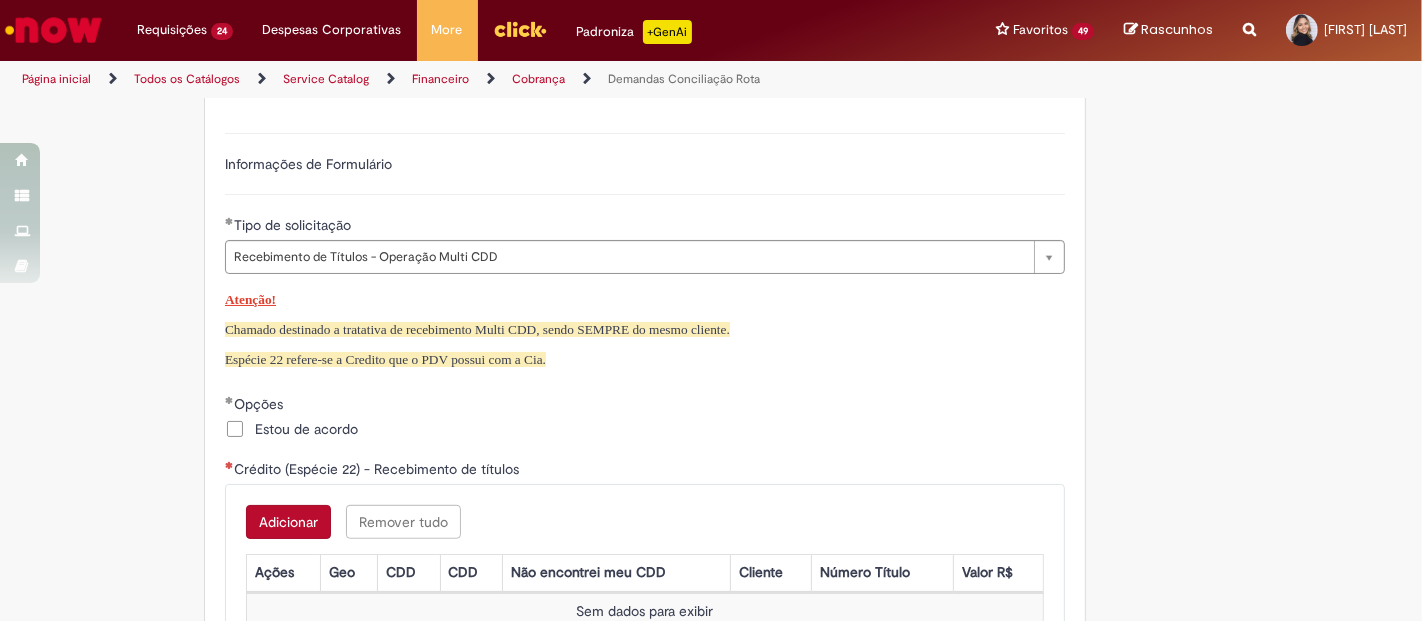 click on "Adicionar" at bounding box center [288, 522] 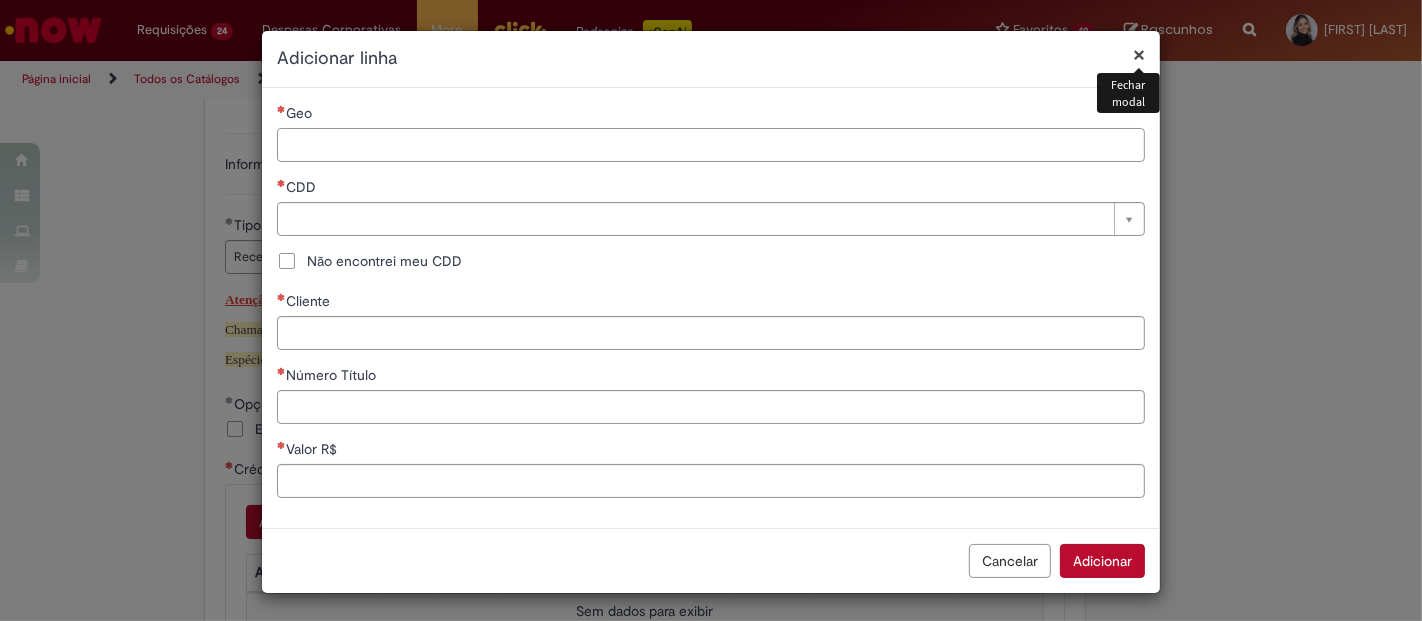 click on "Geo" at bounding box center (711, 145) 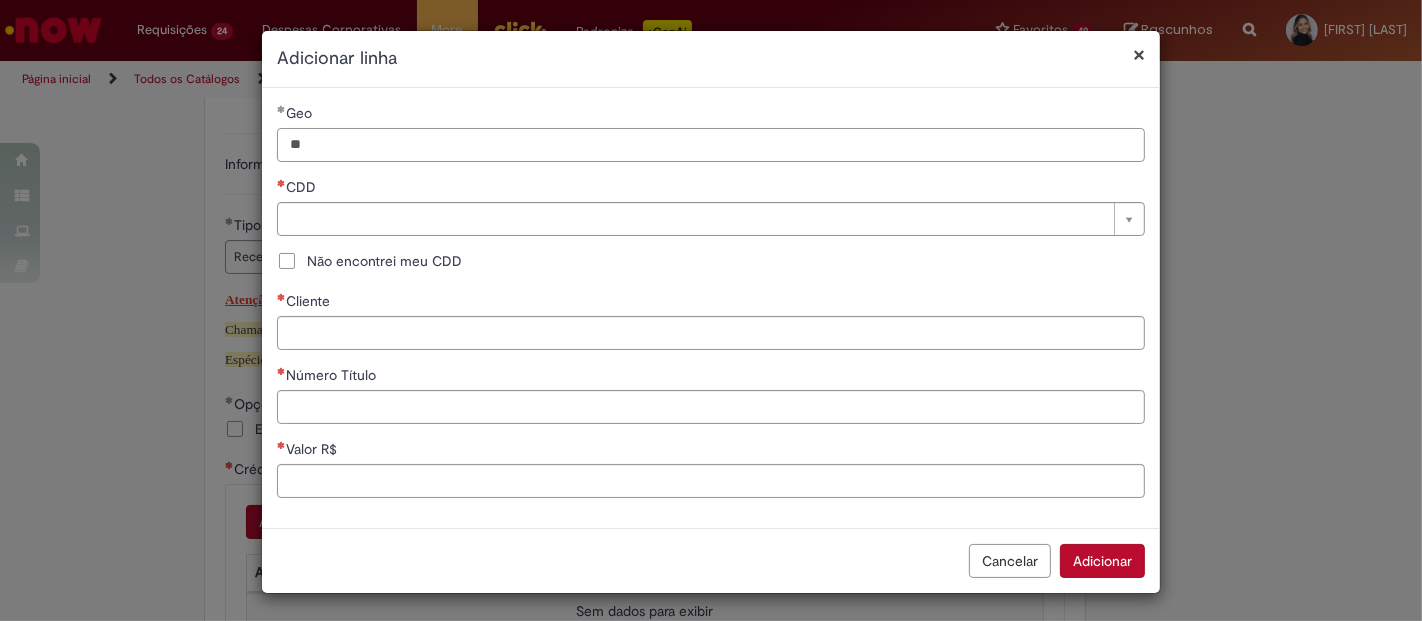 type on "*" 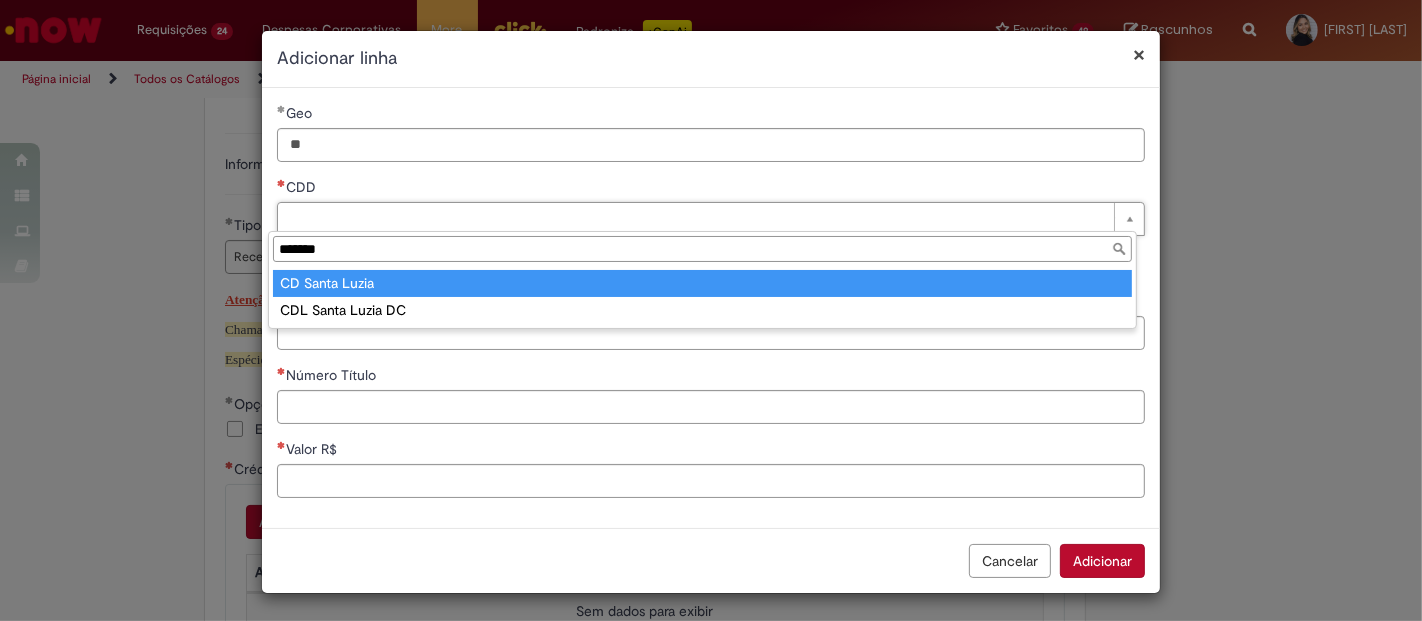 type on "*******" 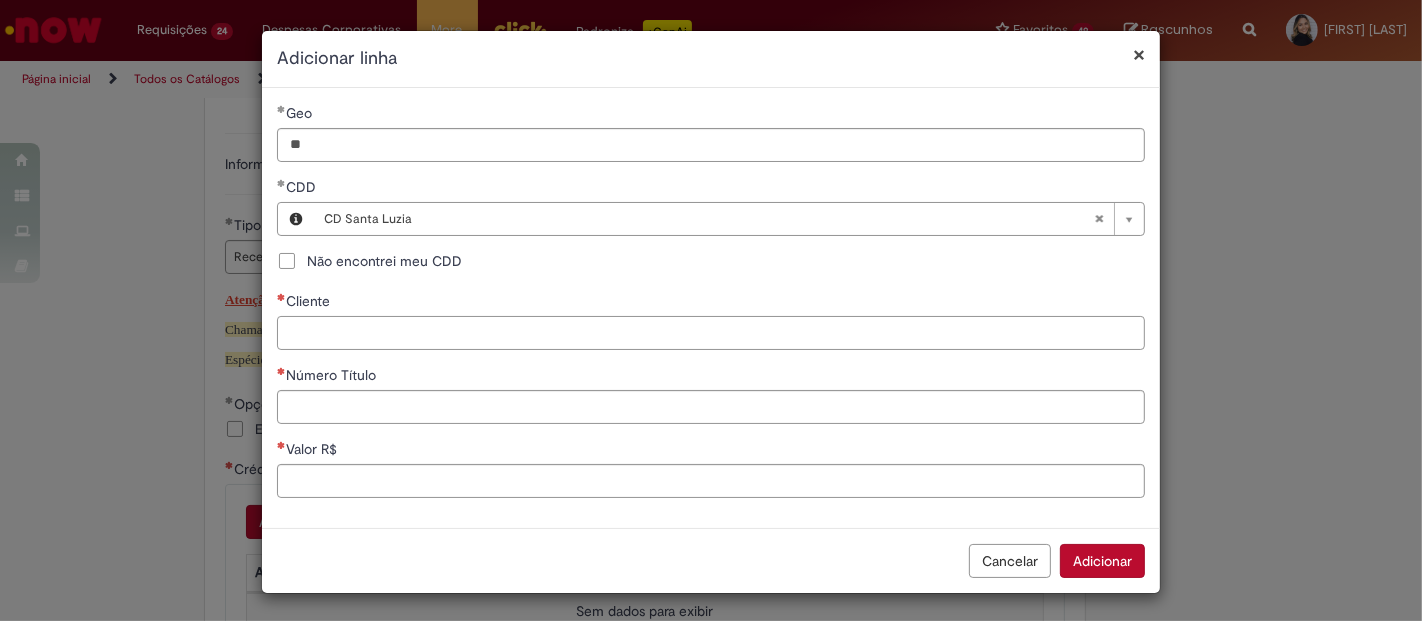 click on "Cliente" at bounding box center (711, 333) 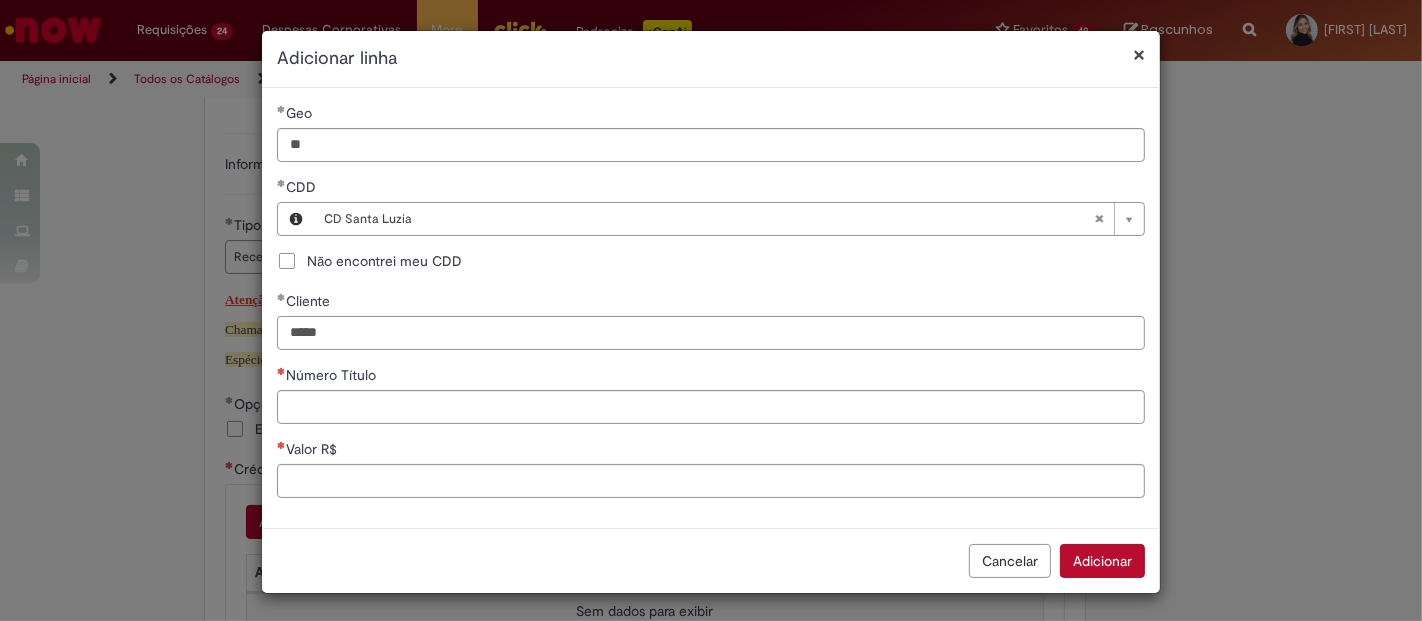 type on "*****" 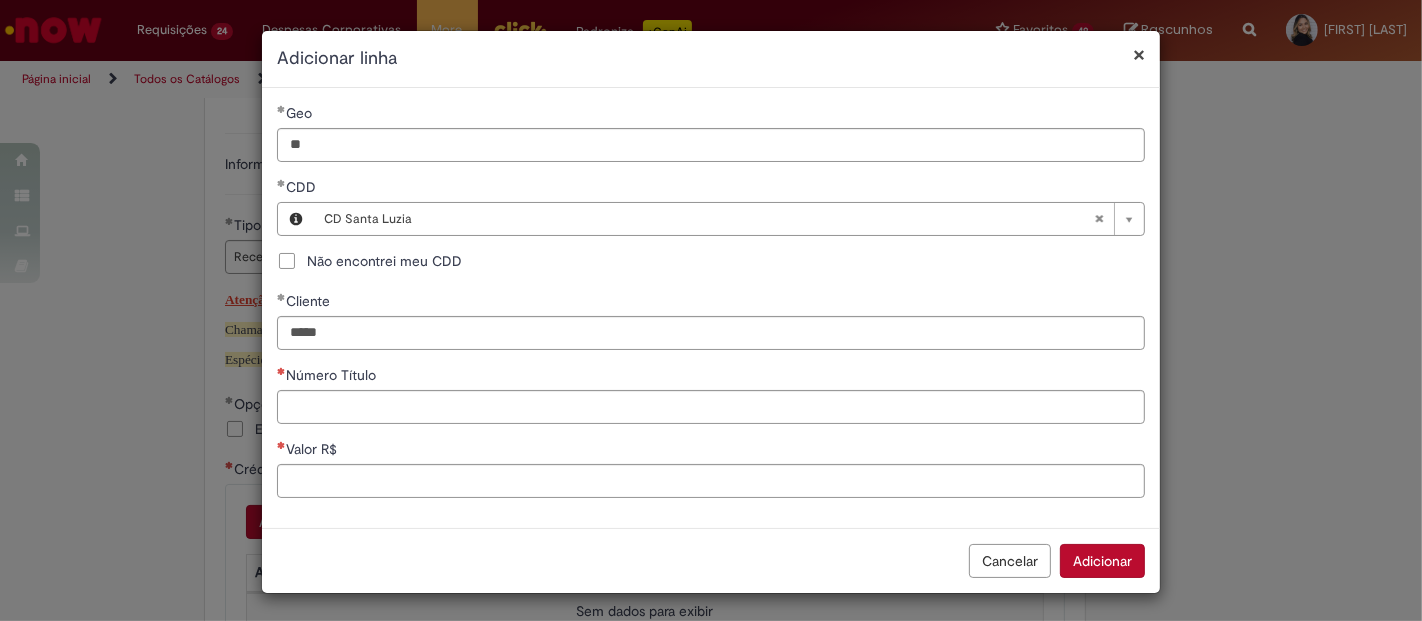 click on "**********" at bounding box center (711, 308) 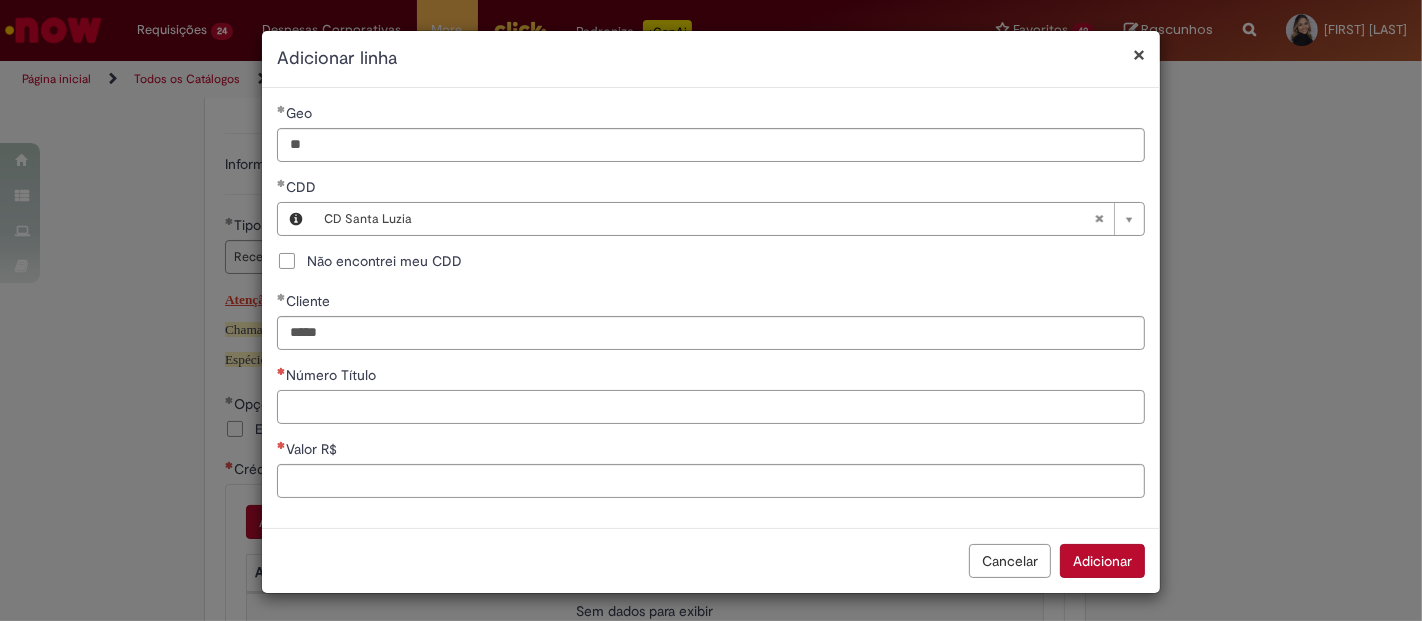 click on "Número Título" at bounding box center [711, 407] 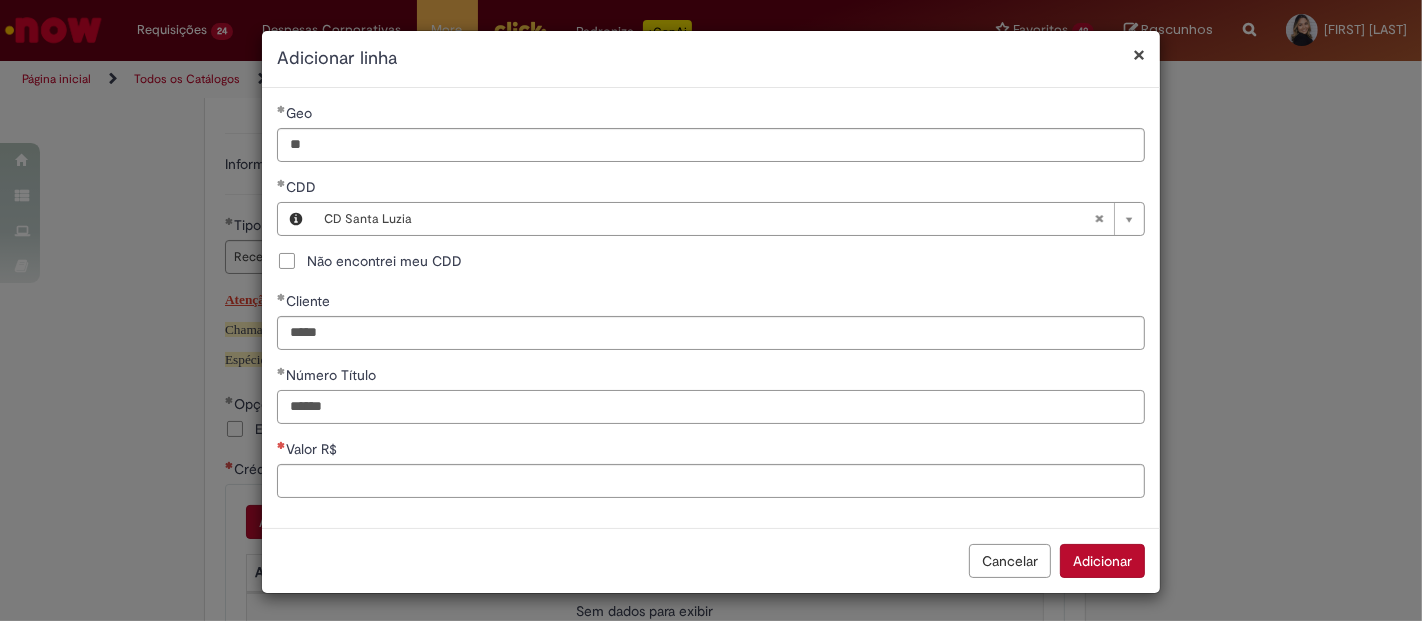 type on "******" 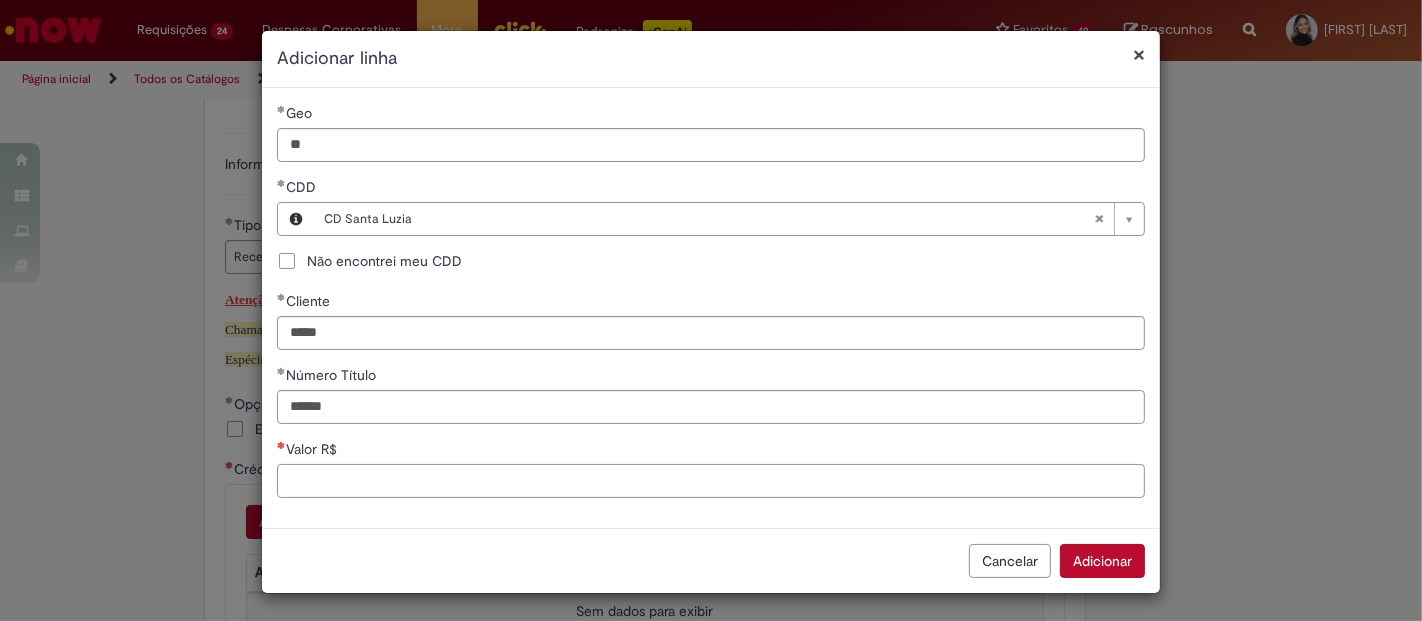click on "Valor R$" at bounding box center [711, 481] 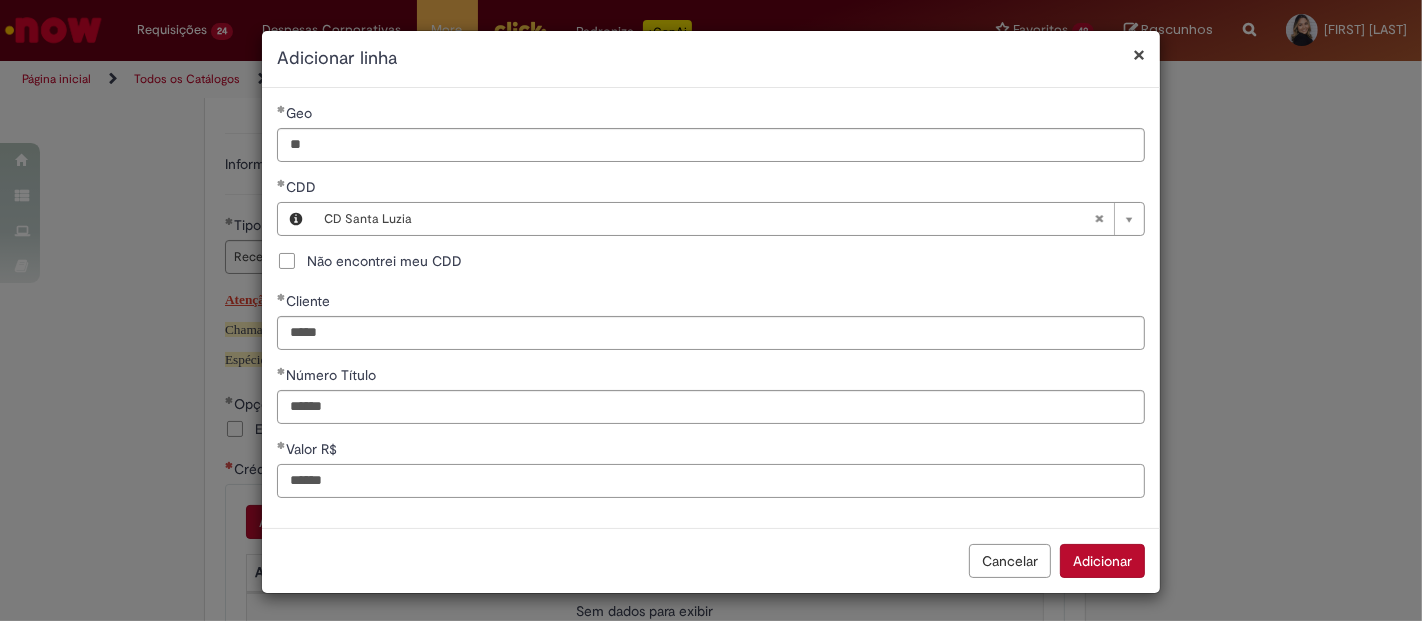 type on "******" 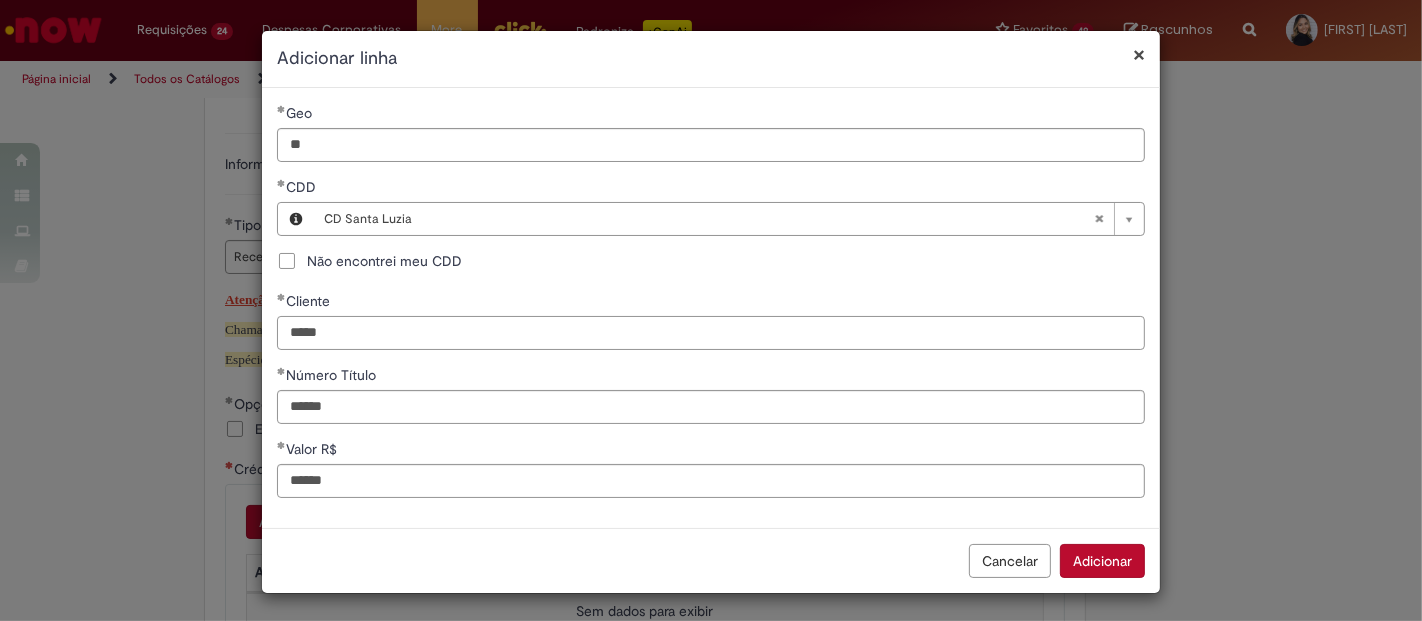drag, startPoint x: 346, startPoint y: 335, endPoint x: 251, endPoint y: 334, distance: 95.005264 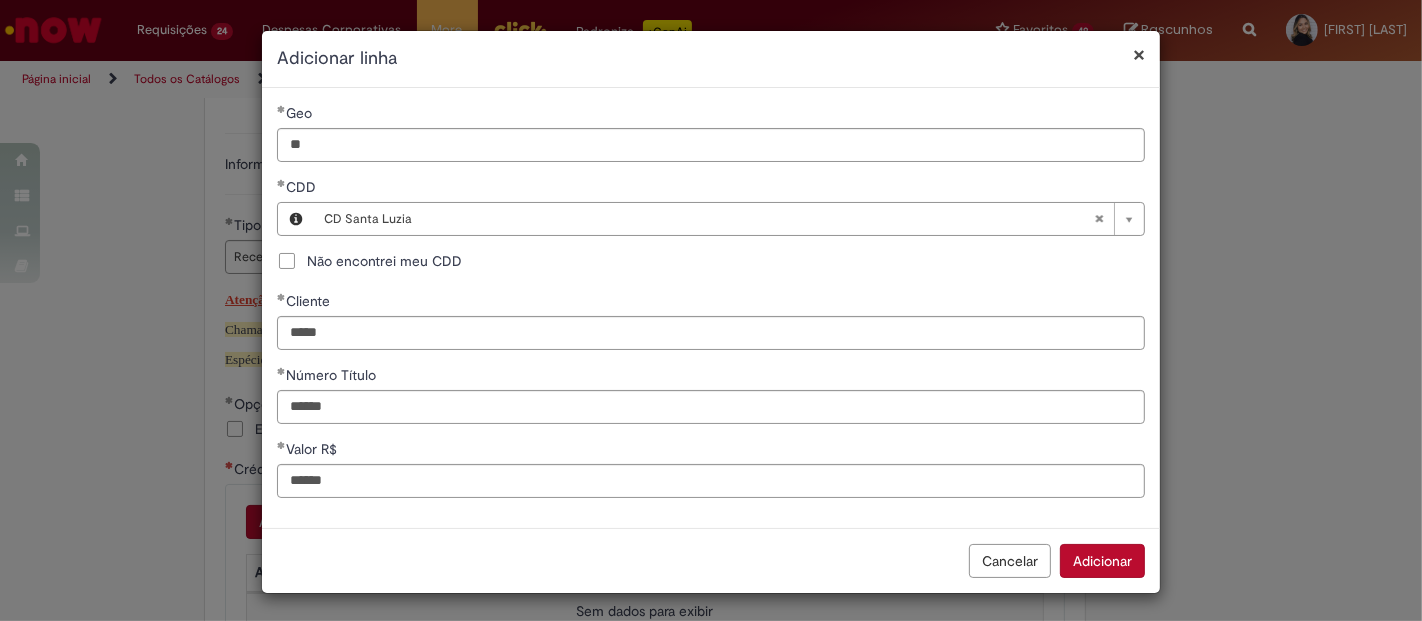 click on "Adicionar" at bounding box center [1102, 561] 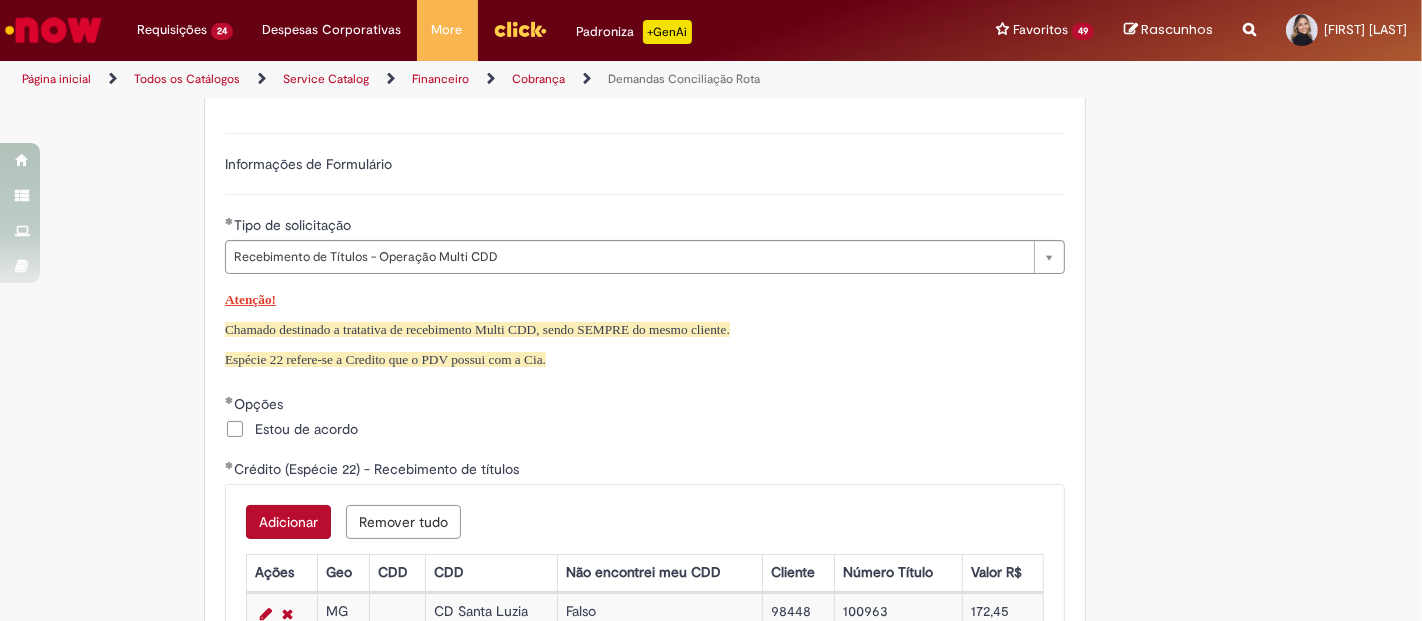 click on "Adicionar" at bounding box center (288, 522) 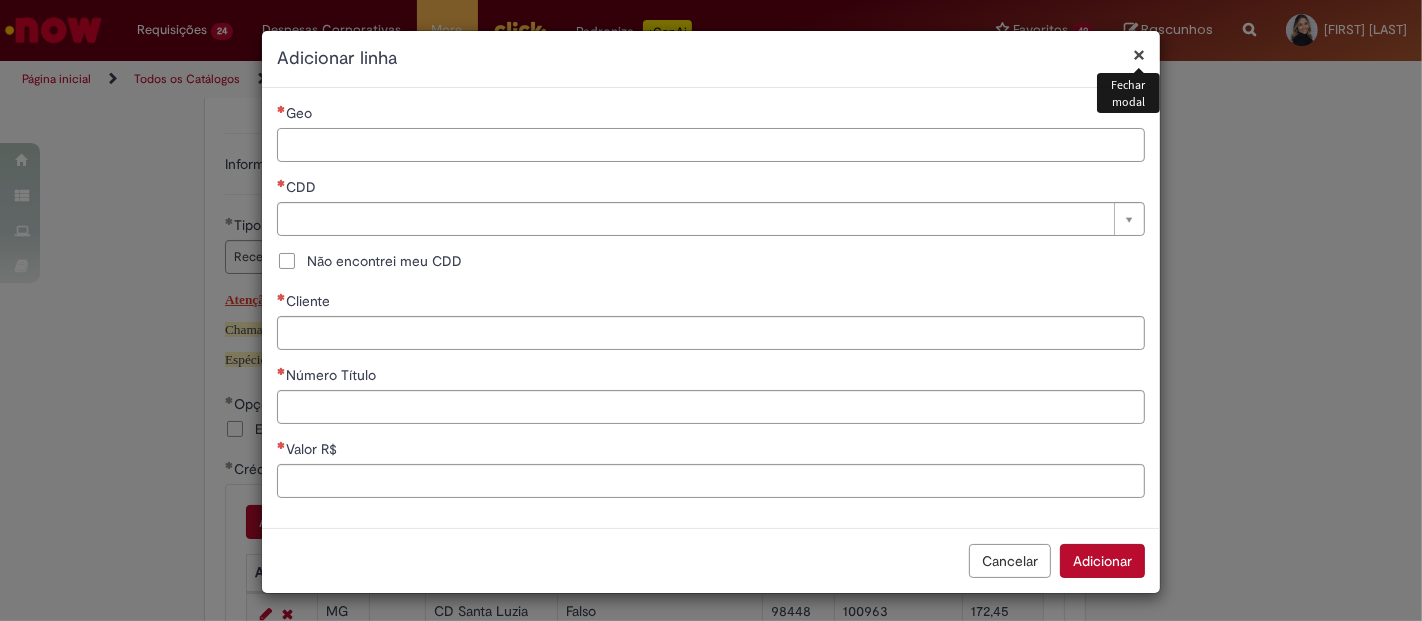click on "Geo" at bounding box center (711, 145) 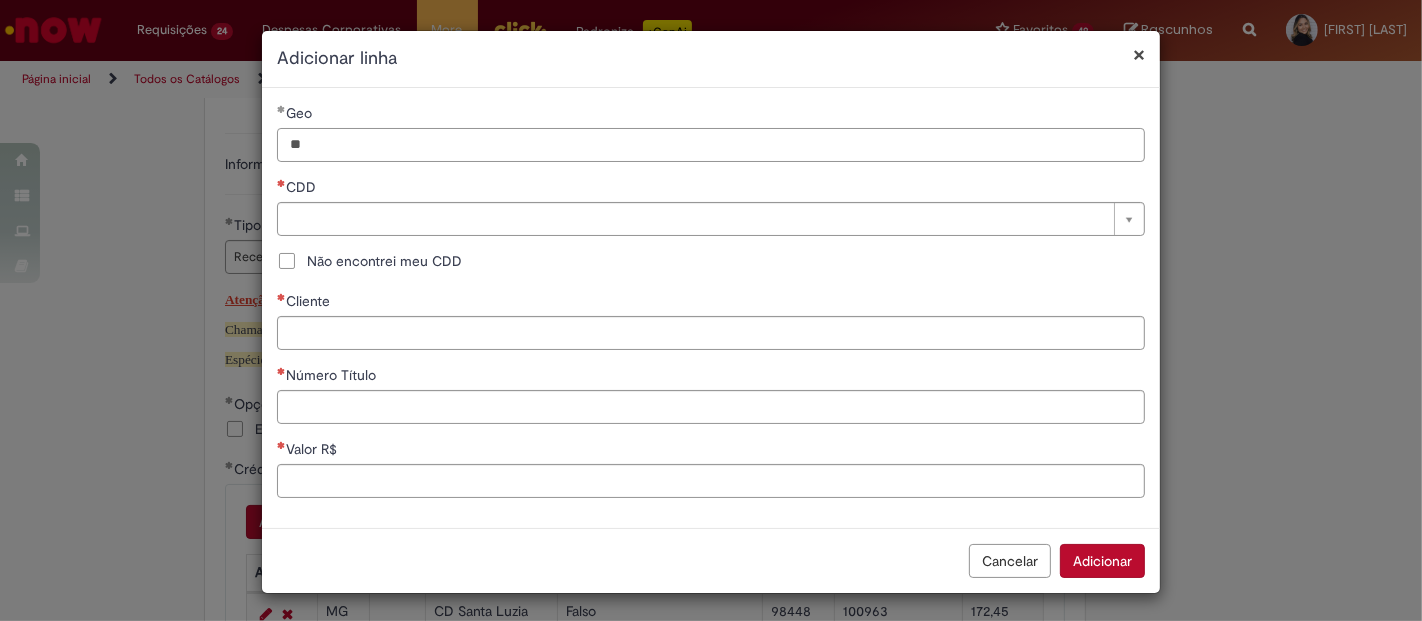 type on "**" 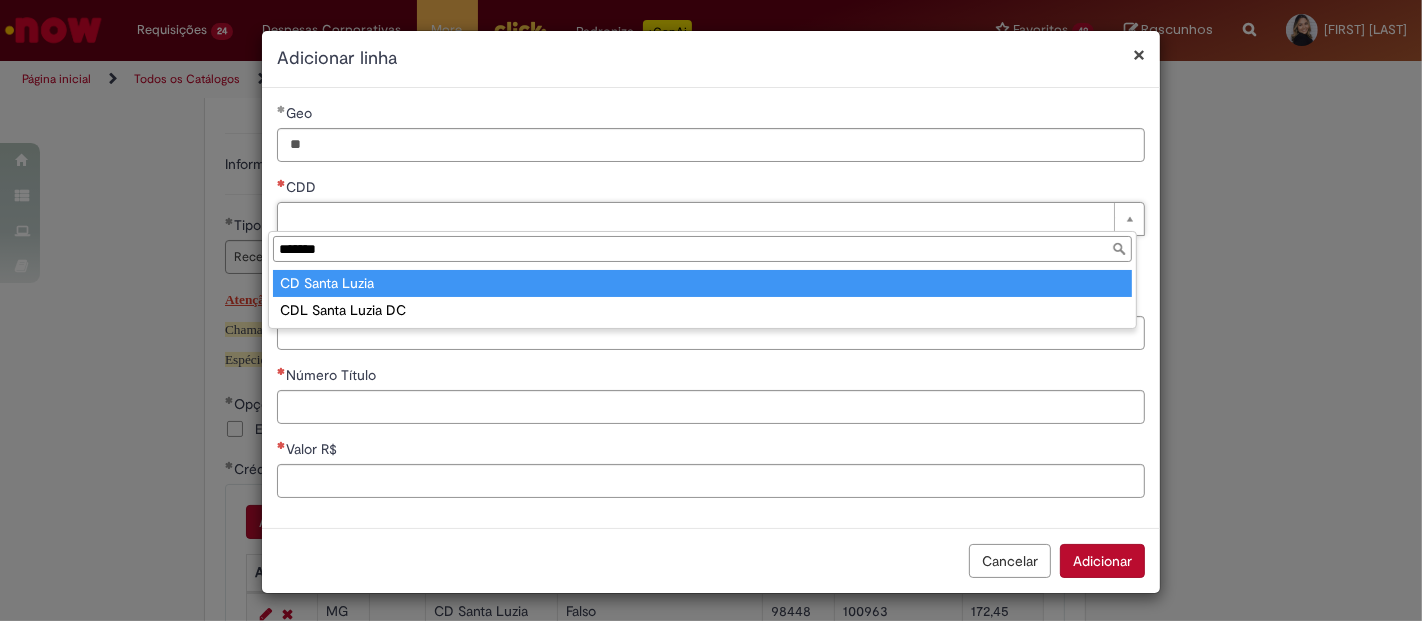 type on "*******" 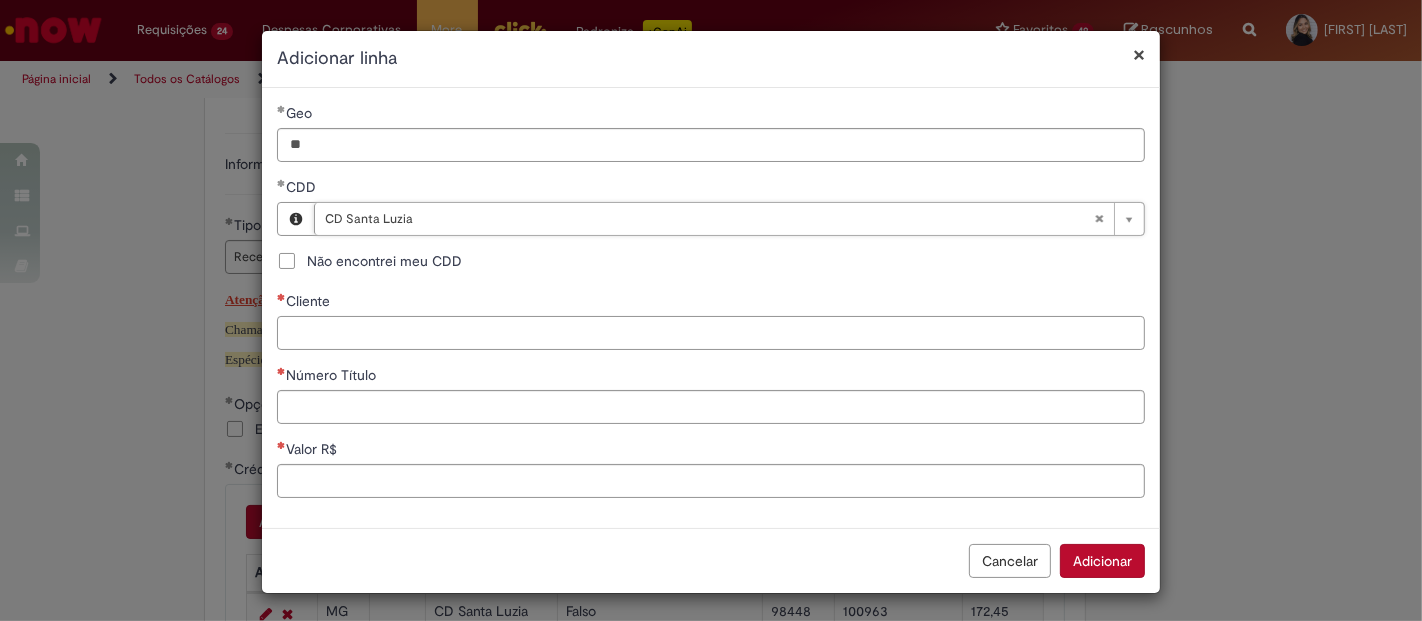 click on "Cliente" at bounding box center [711, 333] 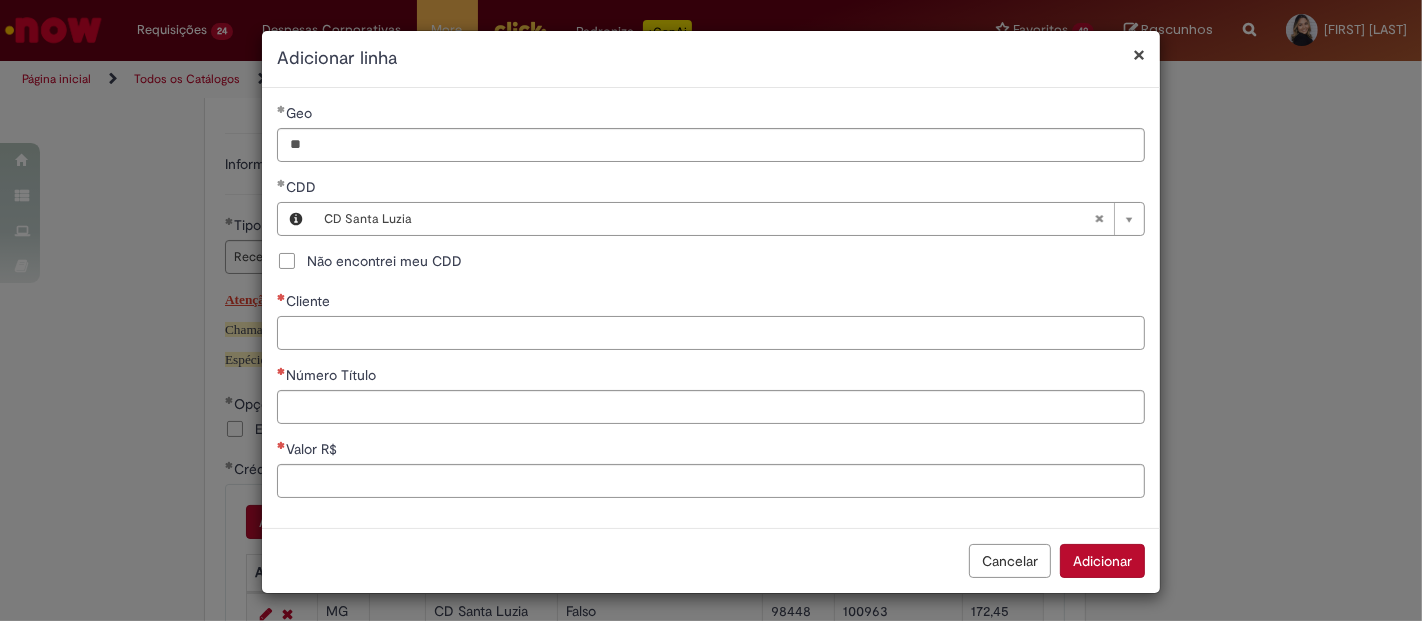 paste on "*****" 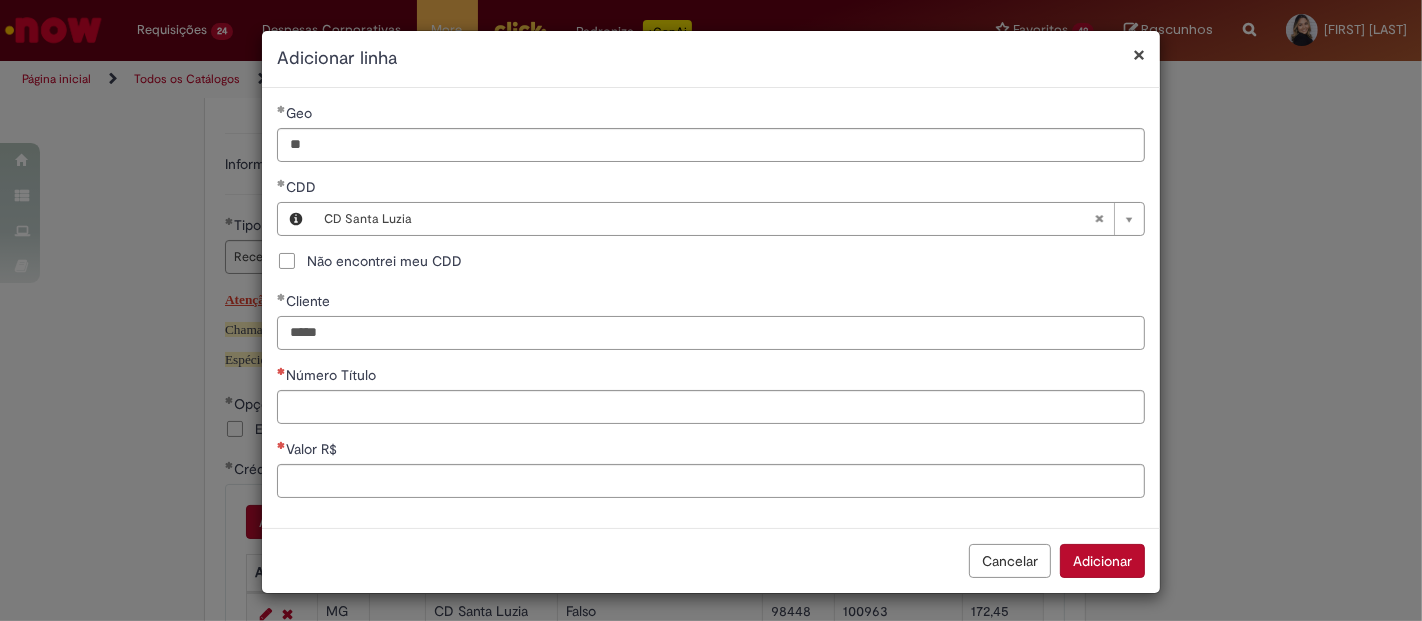 type on "*****" 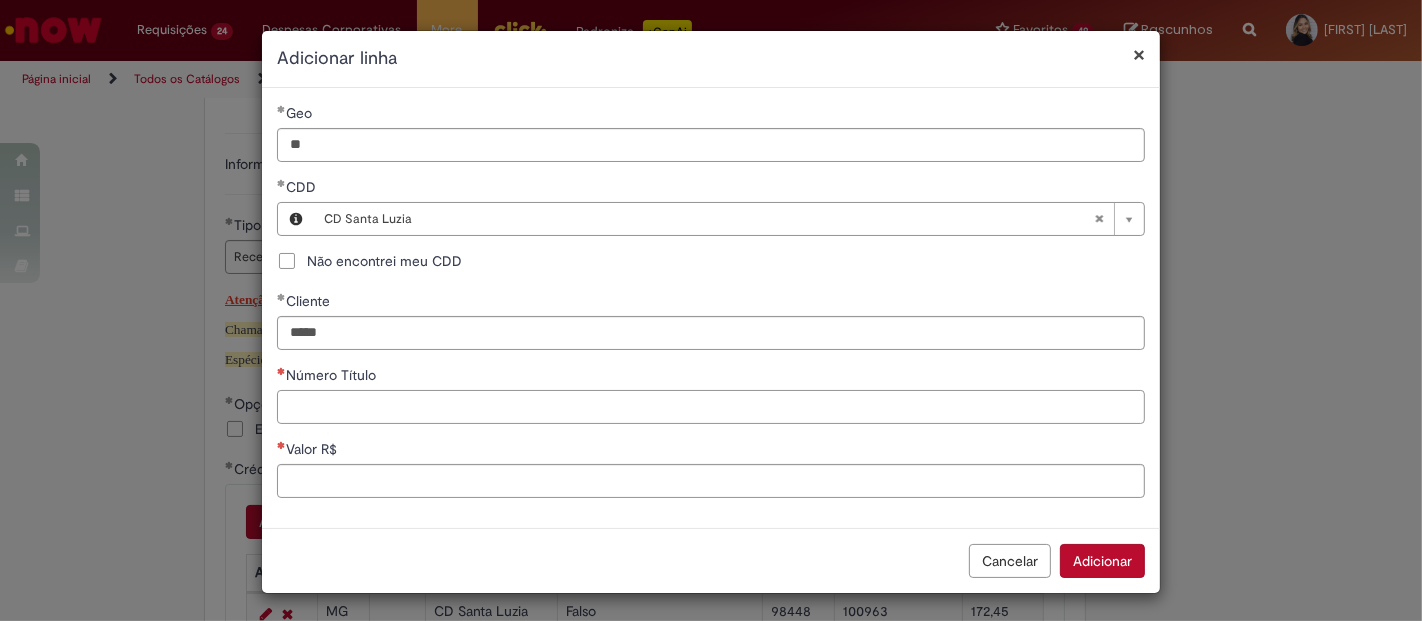 click on "Número Título" at bounding box center (711, 407) 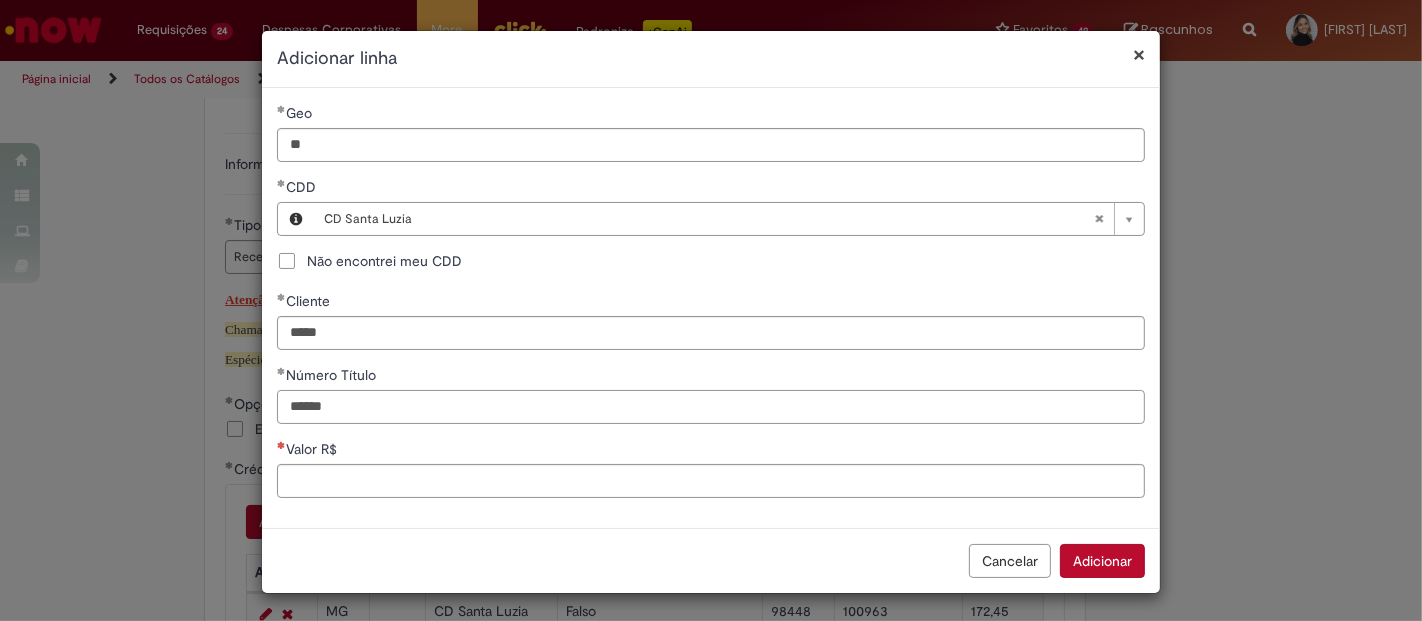 type on "******" 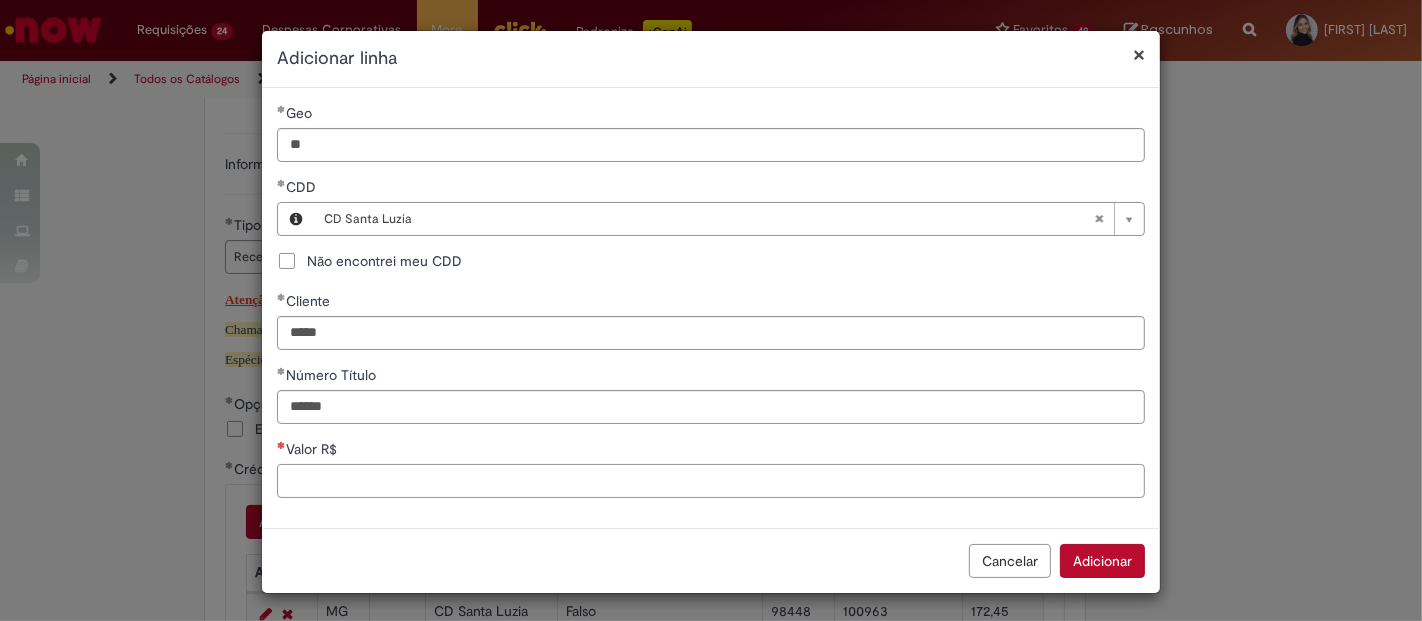 click on "Valor R$" at bounding box center (711, 481) 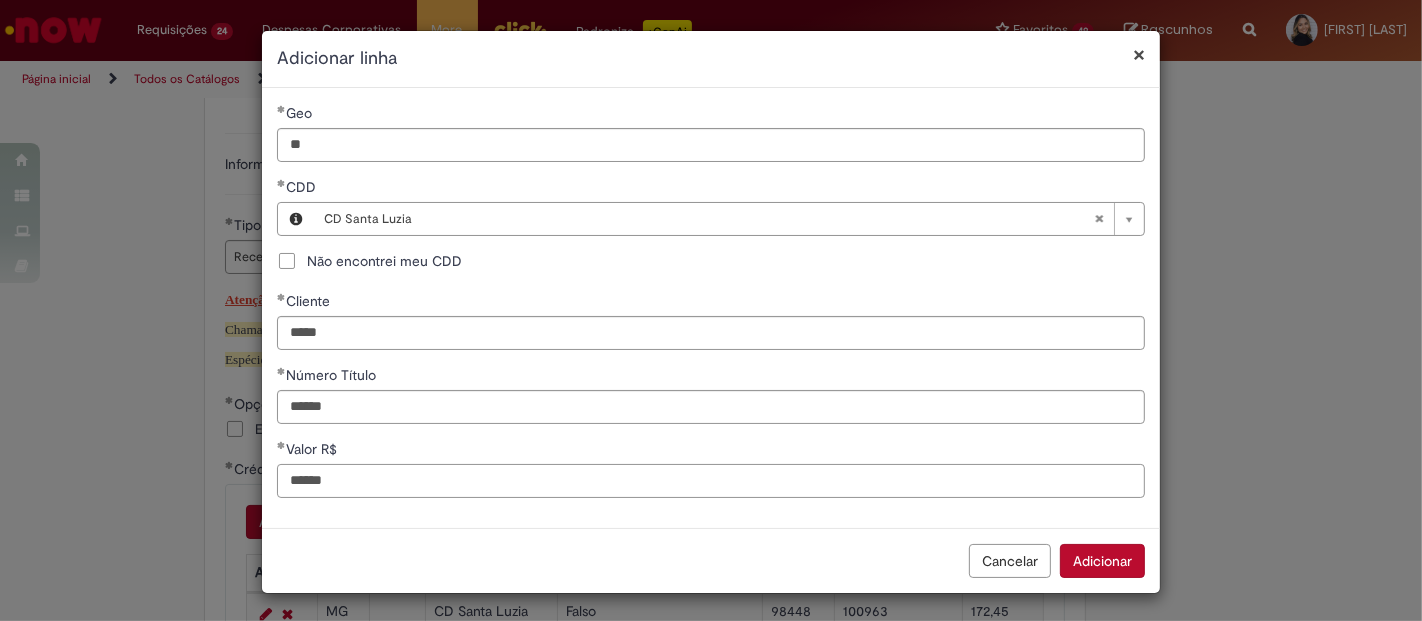 type on "******" 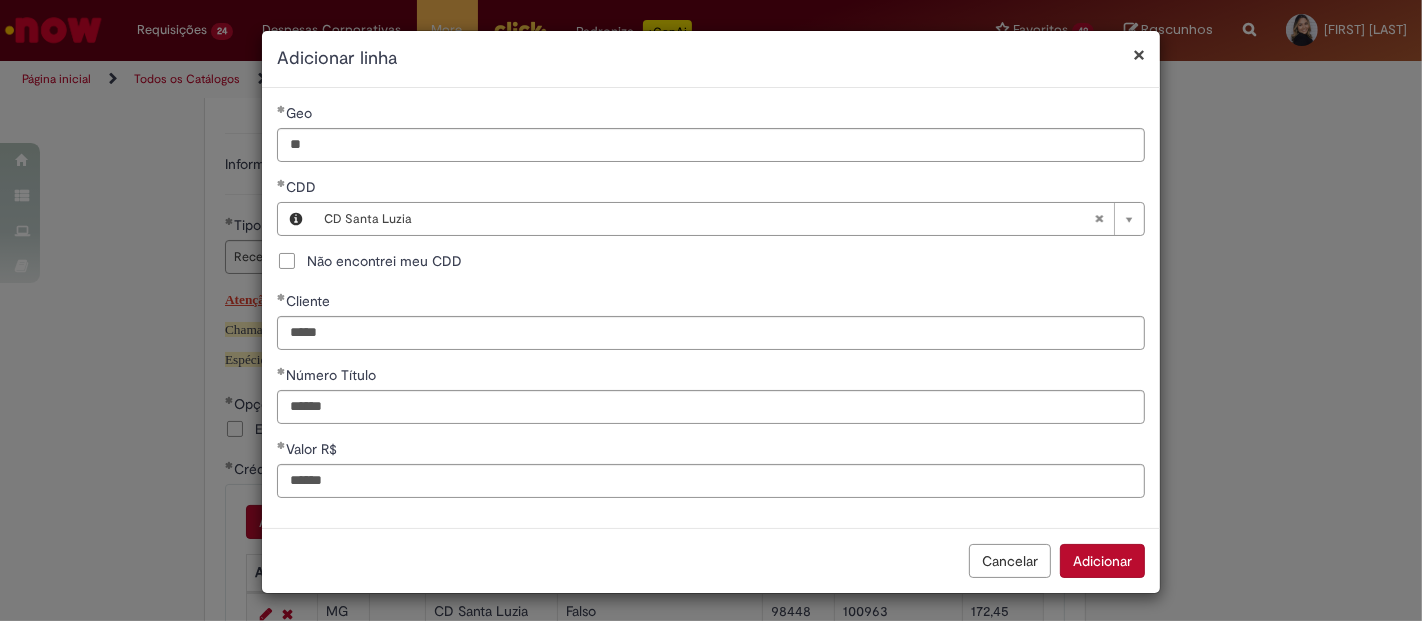 type 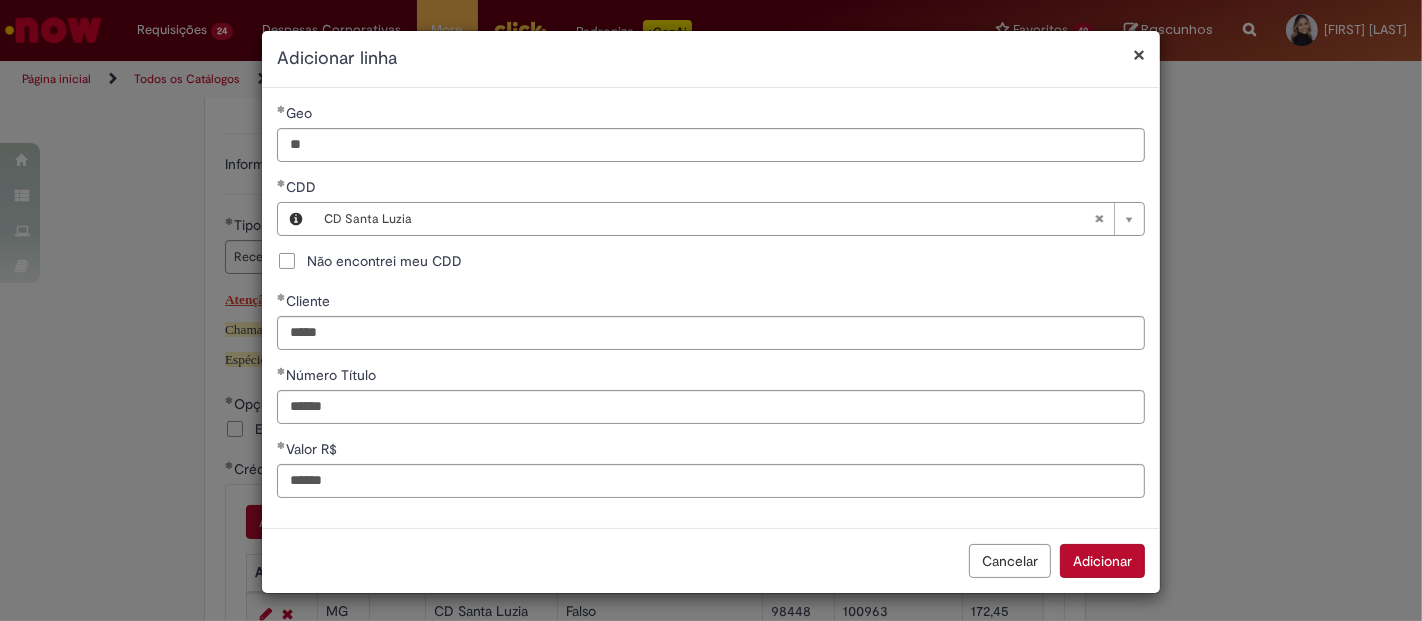 click on "Adicionar" at bounding box center (1102, 561) 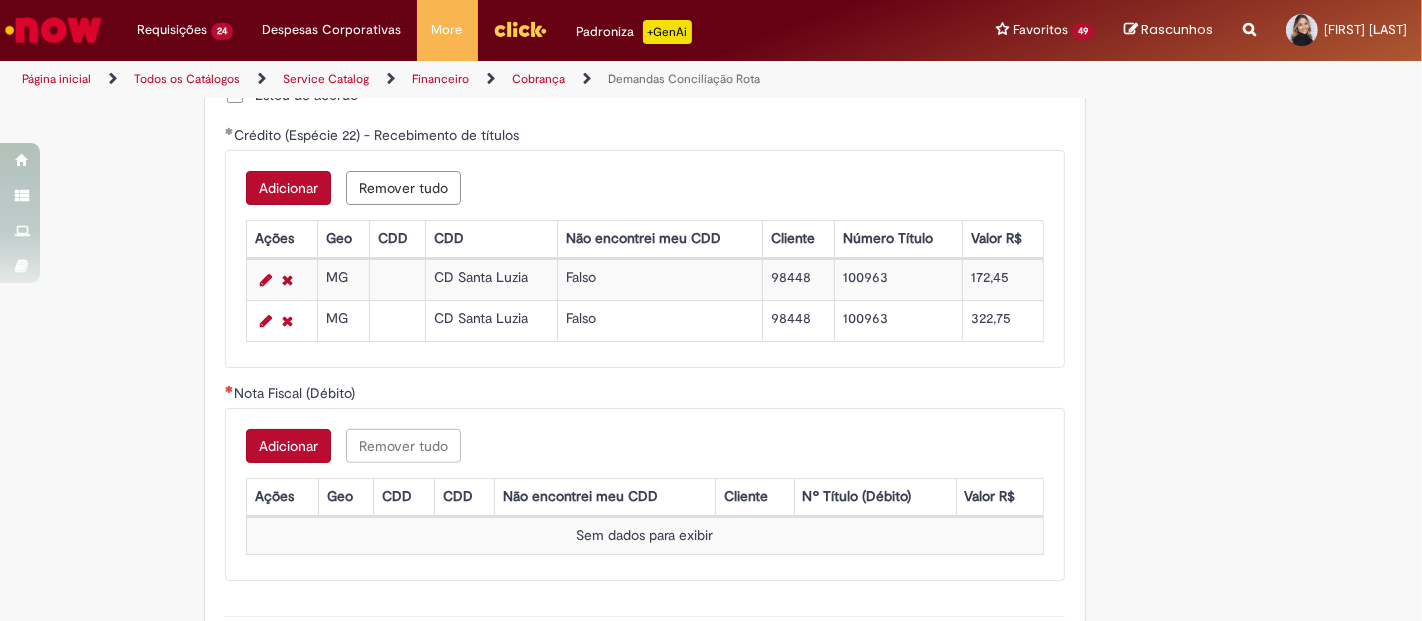 scroll, scrollTop: 1444, scrollLeft: 0, axis: vertical 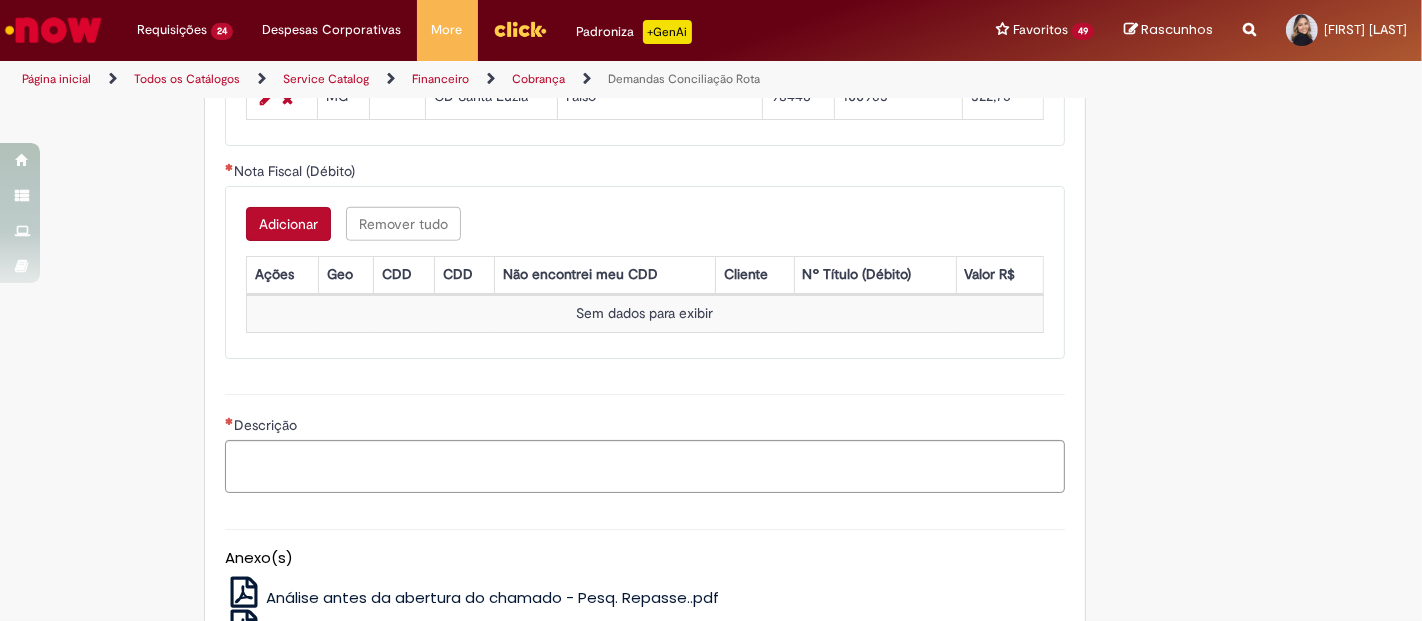 click on "98448" at bounding box center (798, 98) 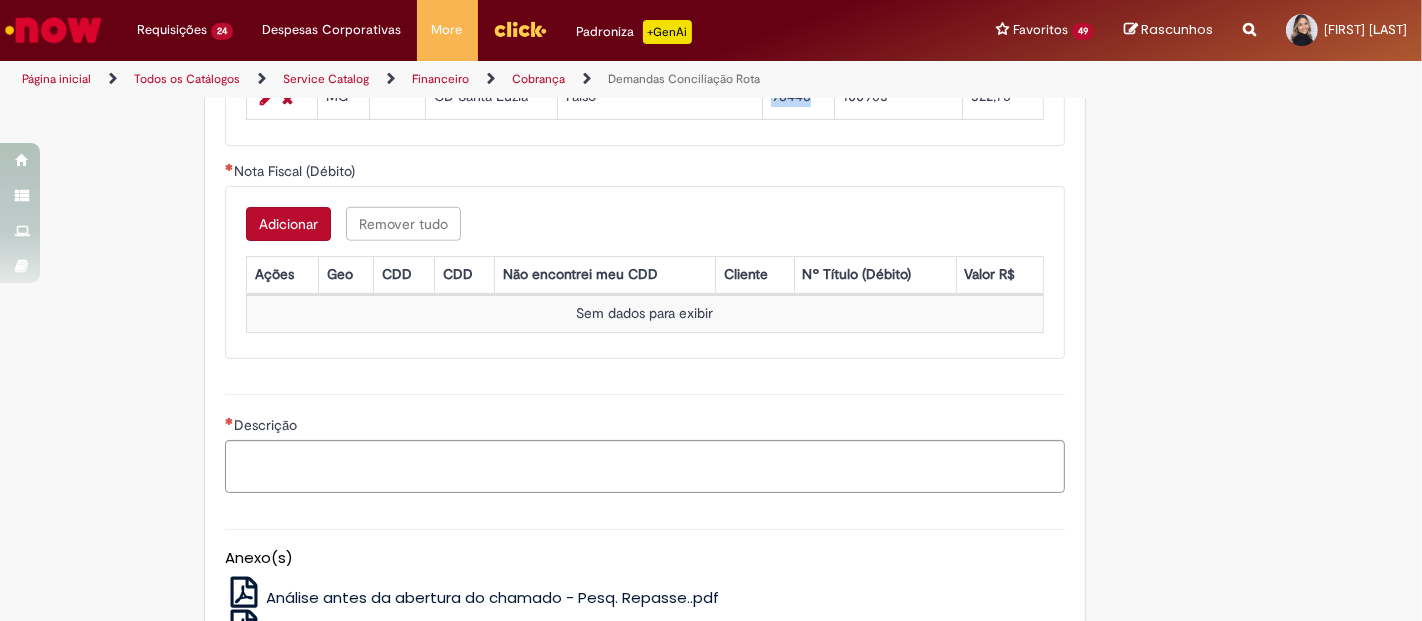 click on "98448" at bounding box center (798, 98) 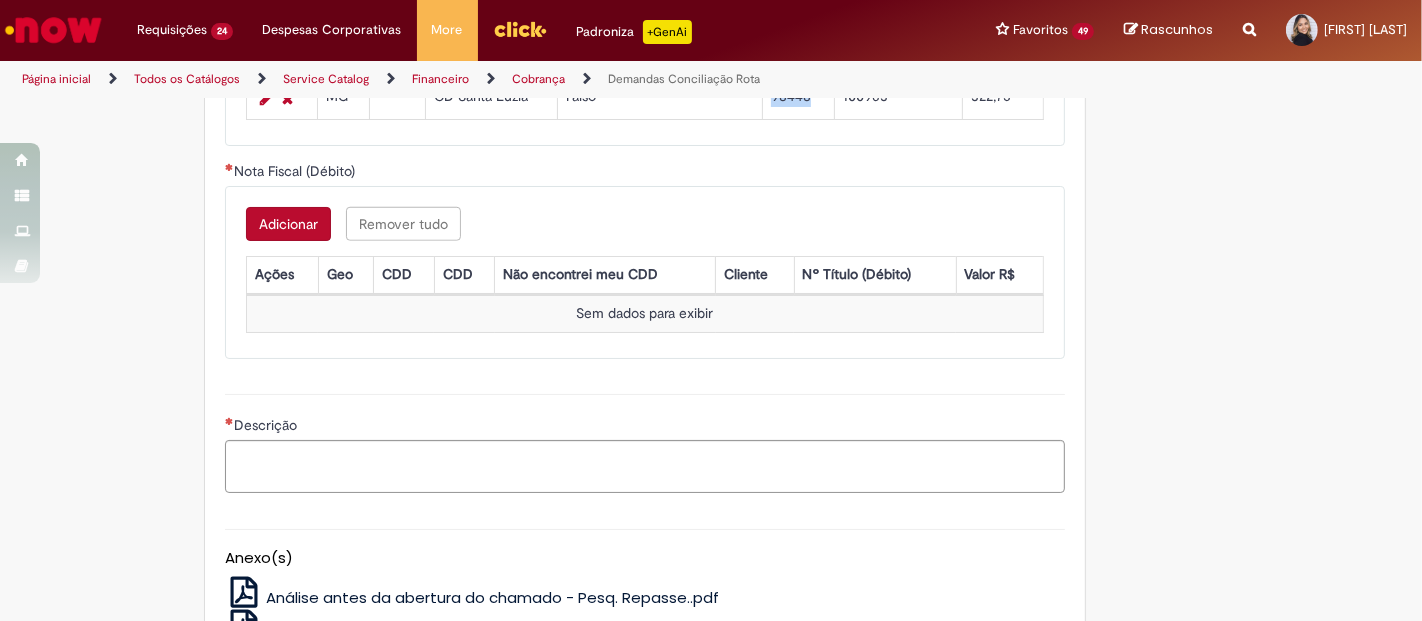 click on "Adicionar" at bounding box center (288, 224) 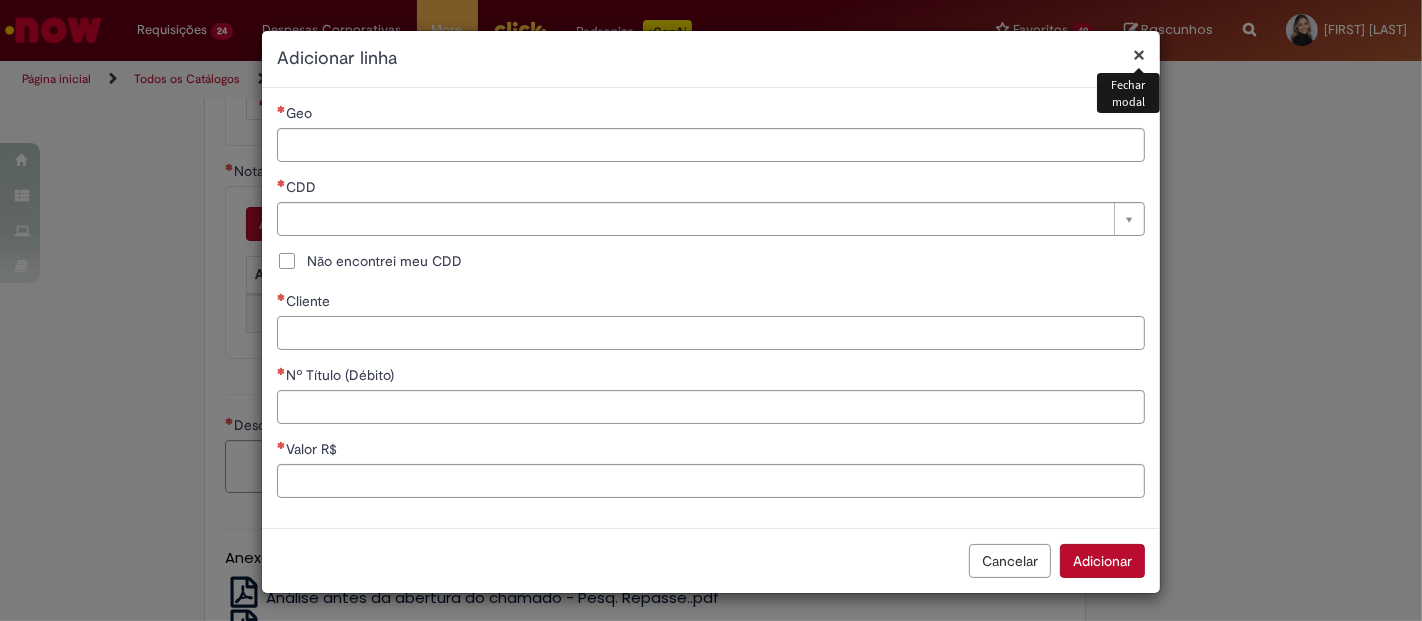 click on "Cliente" at bounding box center (711, 333) 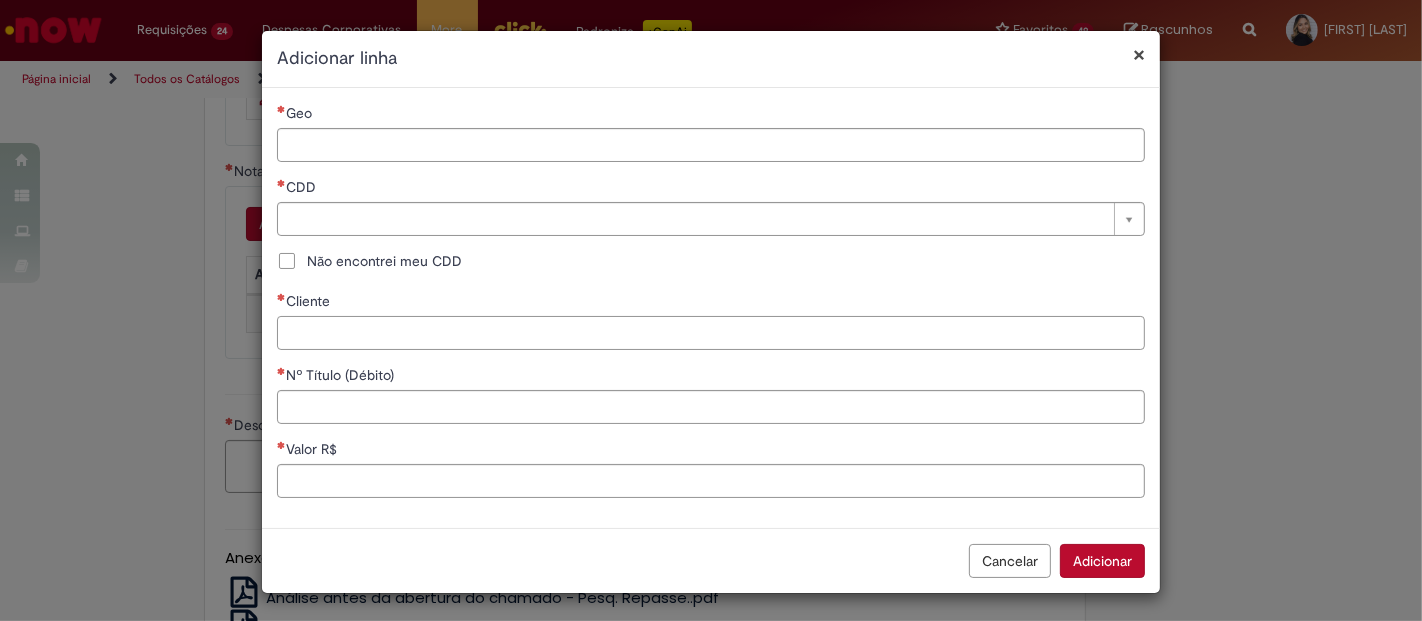 paste on "*****" 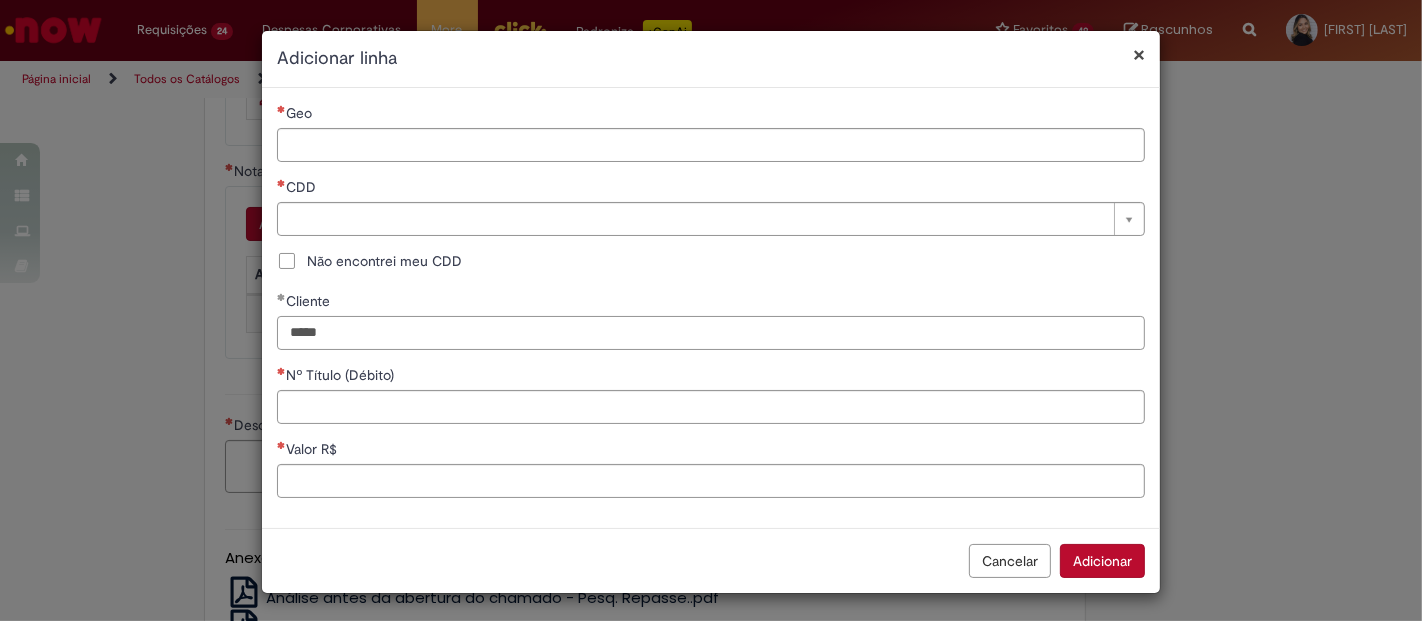 type on "*****" 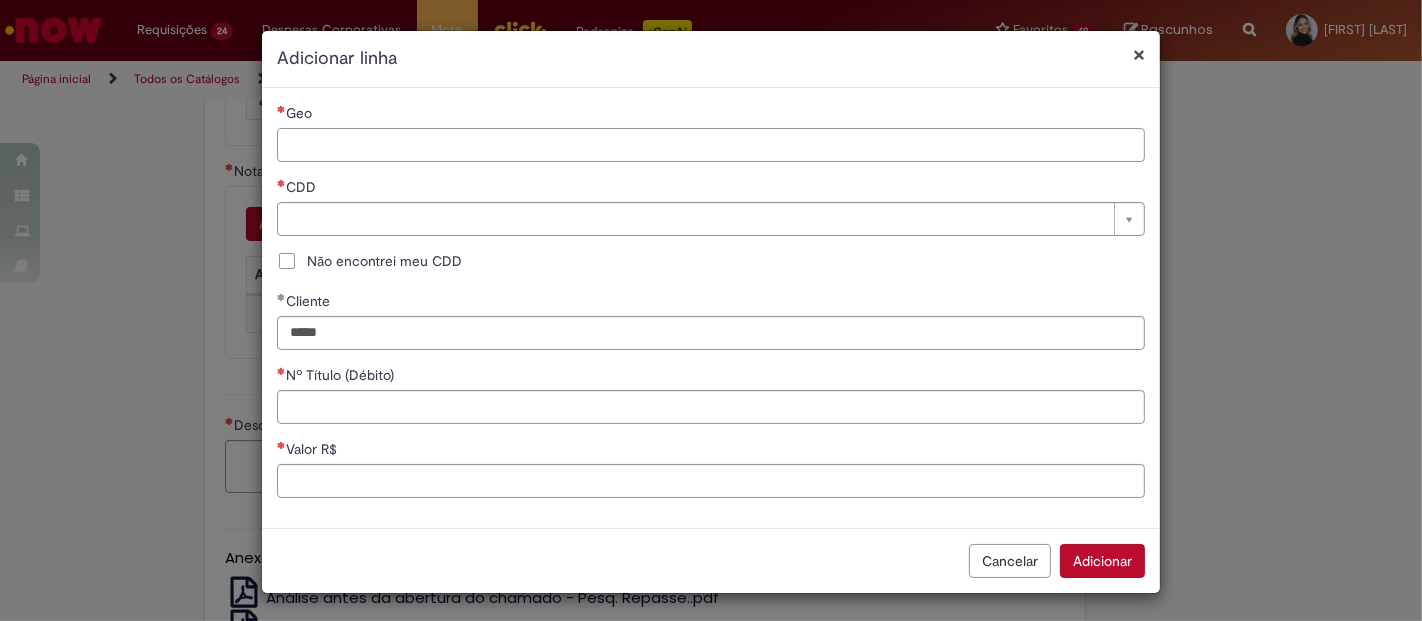 click on "Geo" at bounding box center (711, 145) 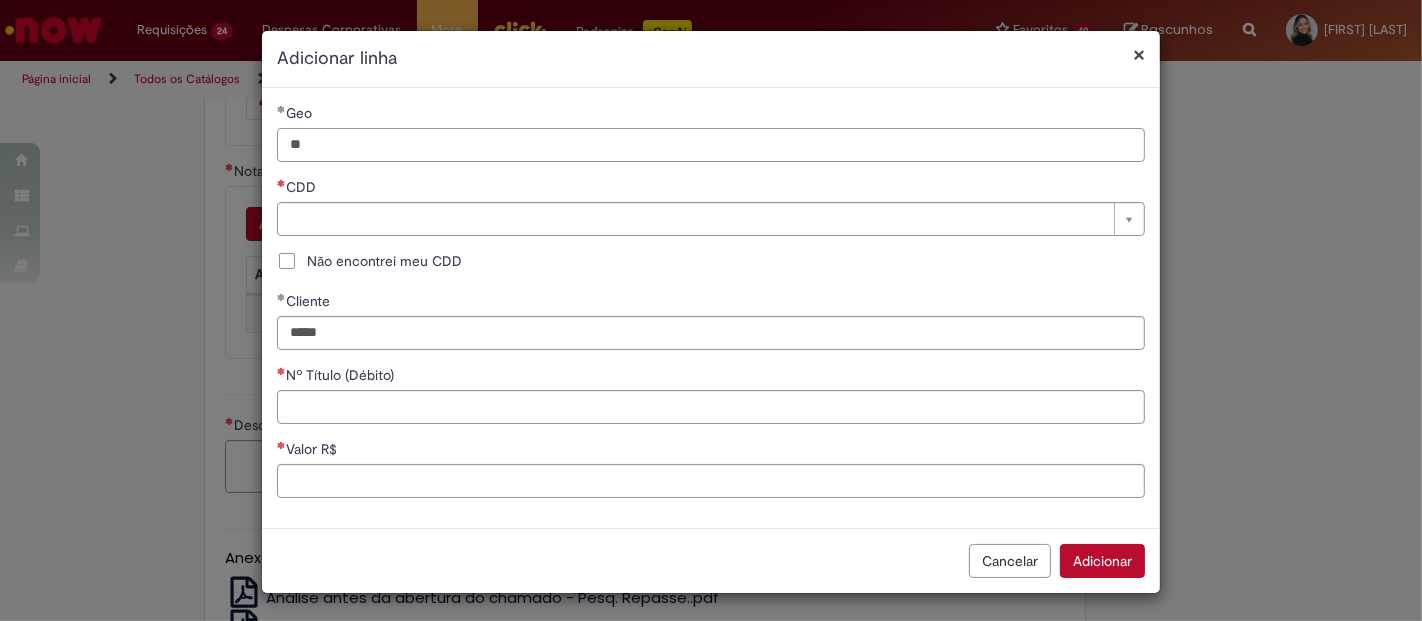 type on "**" 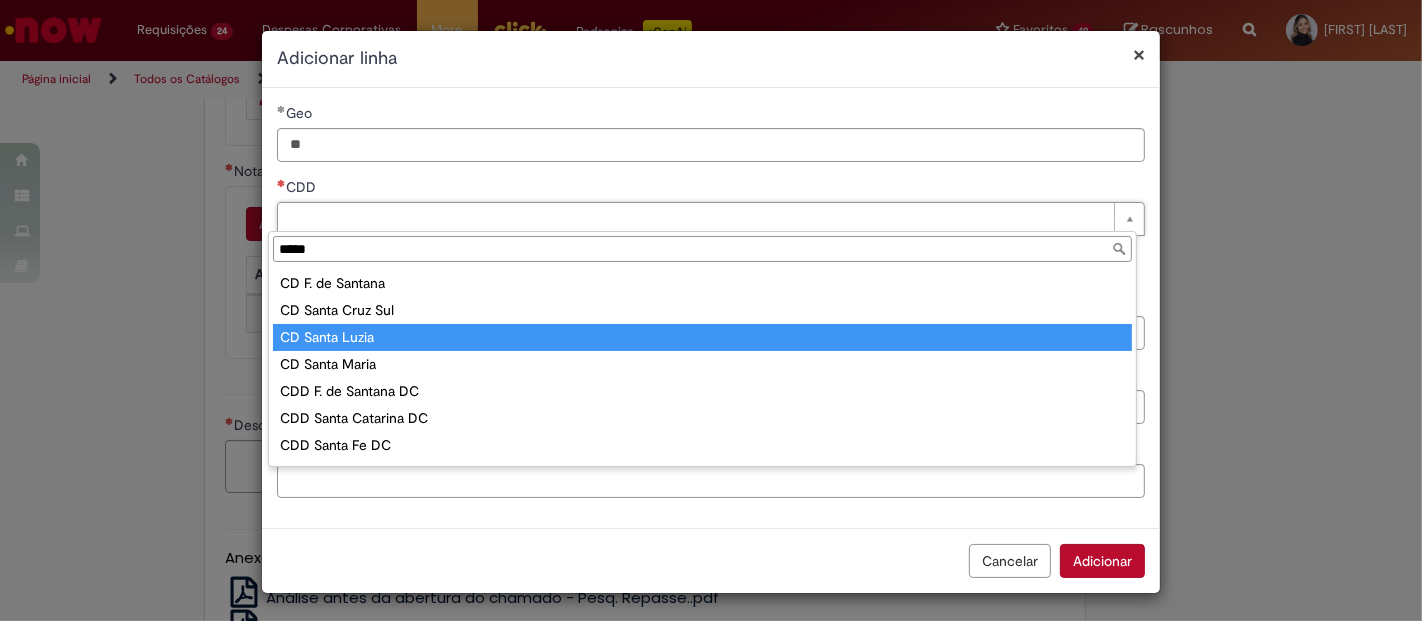 type on "*****" 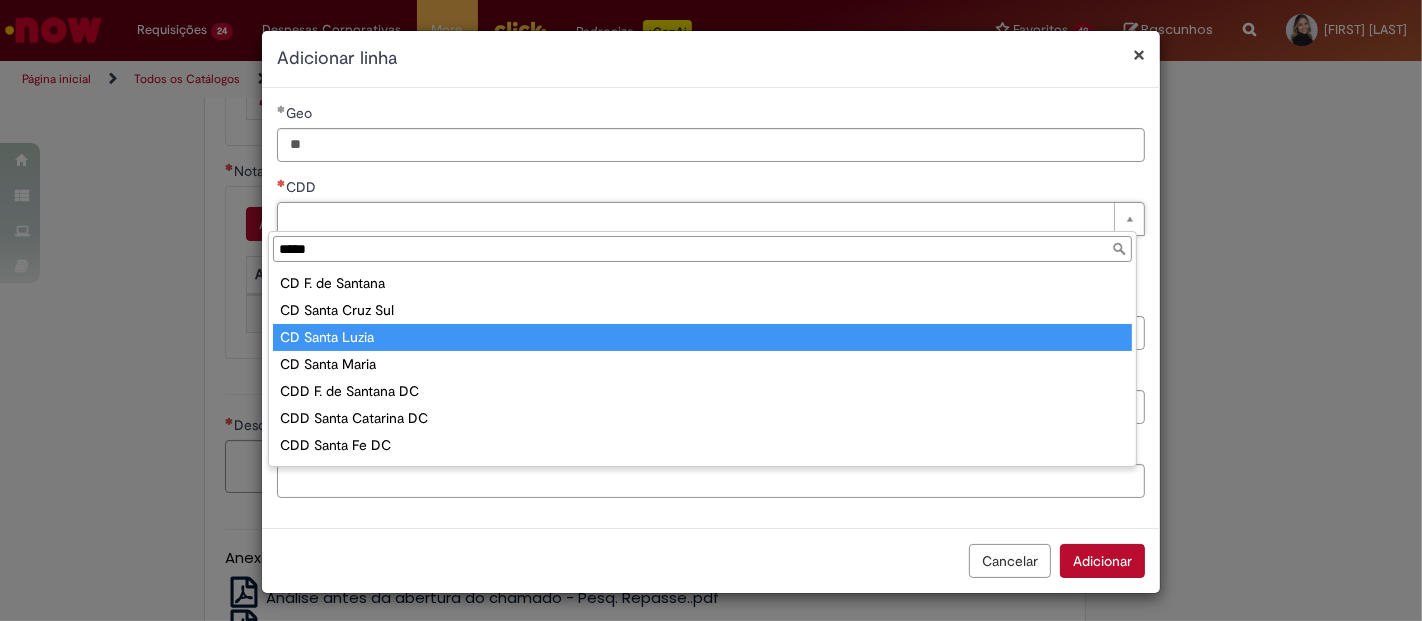 type on "**********" 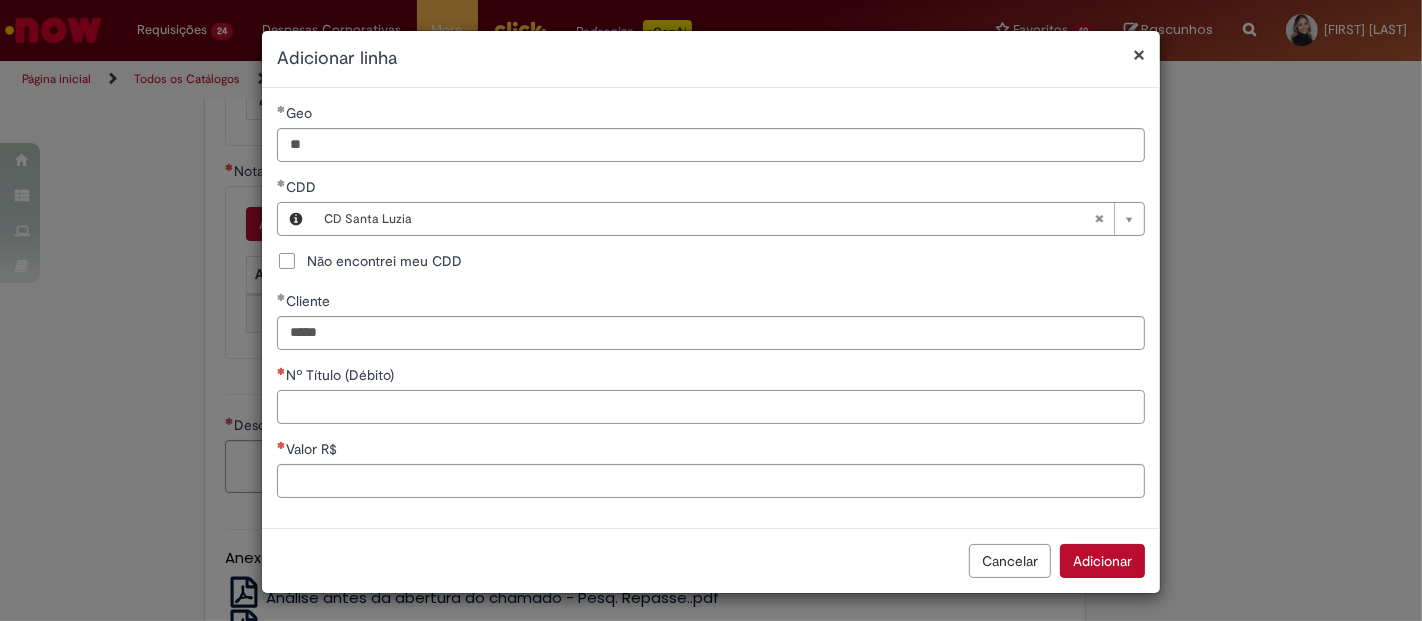click on "Nº Título (Débito)" at bounding box center (711, 407) 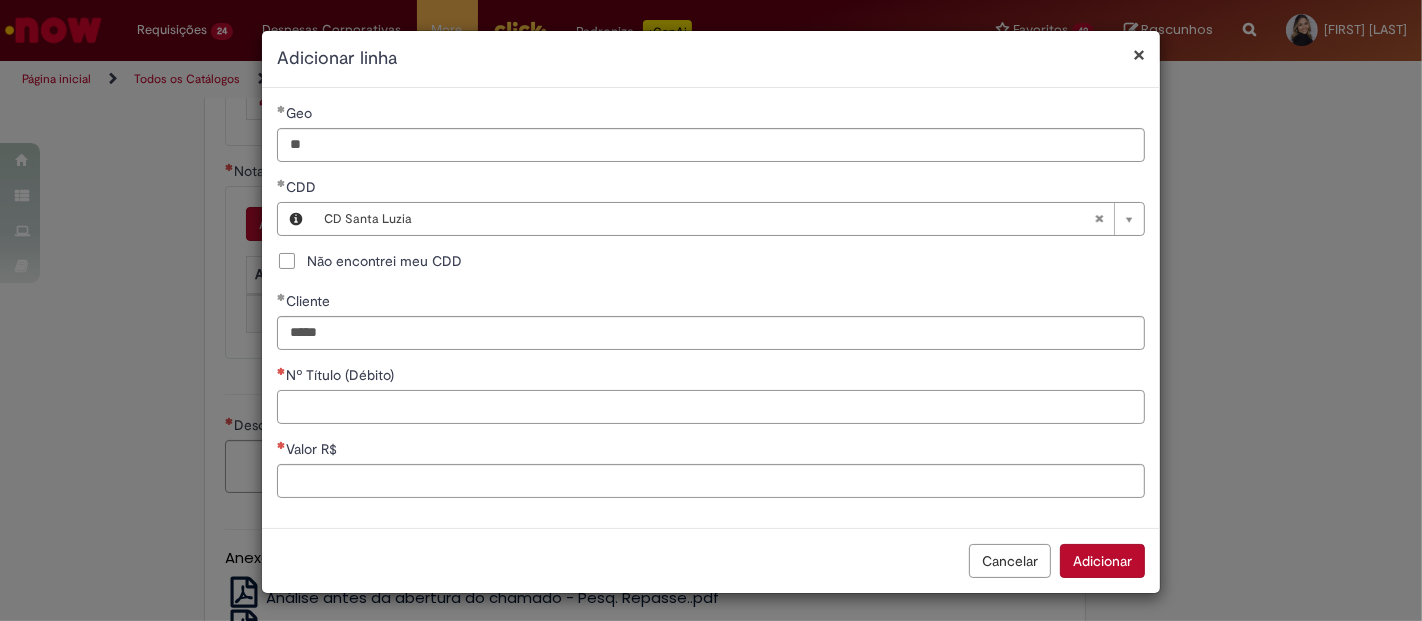 paste on "******" 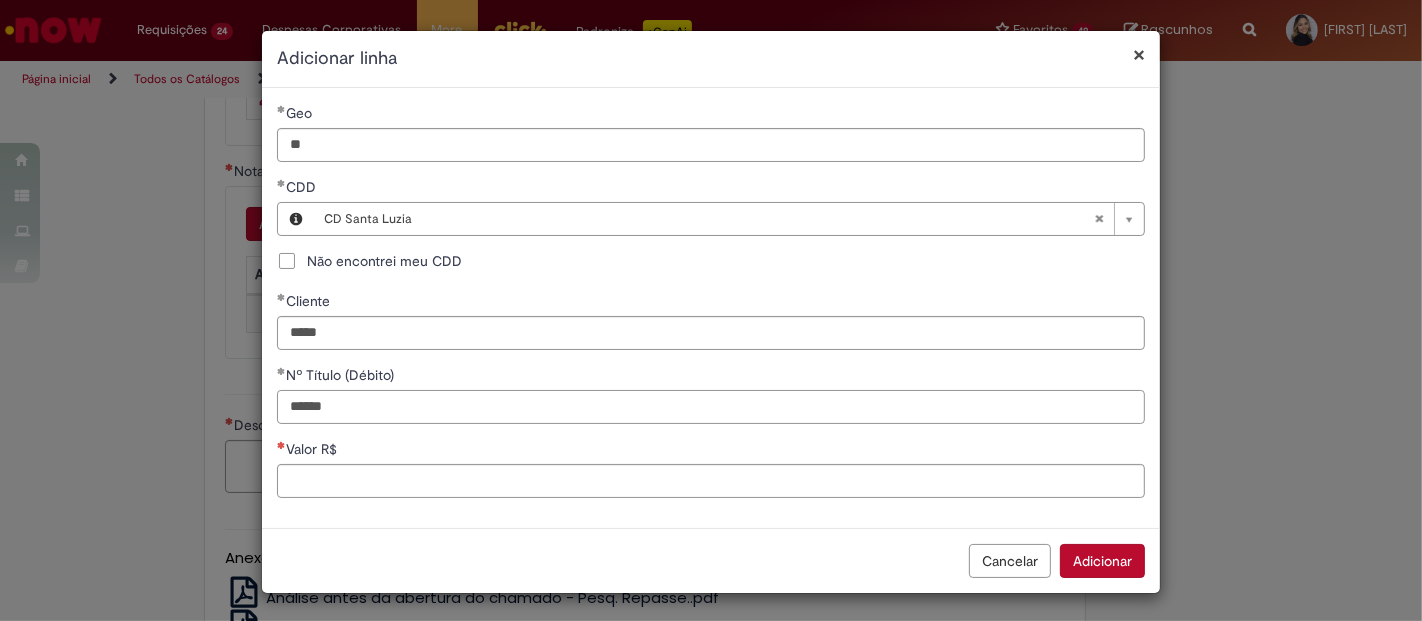 type on "******" 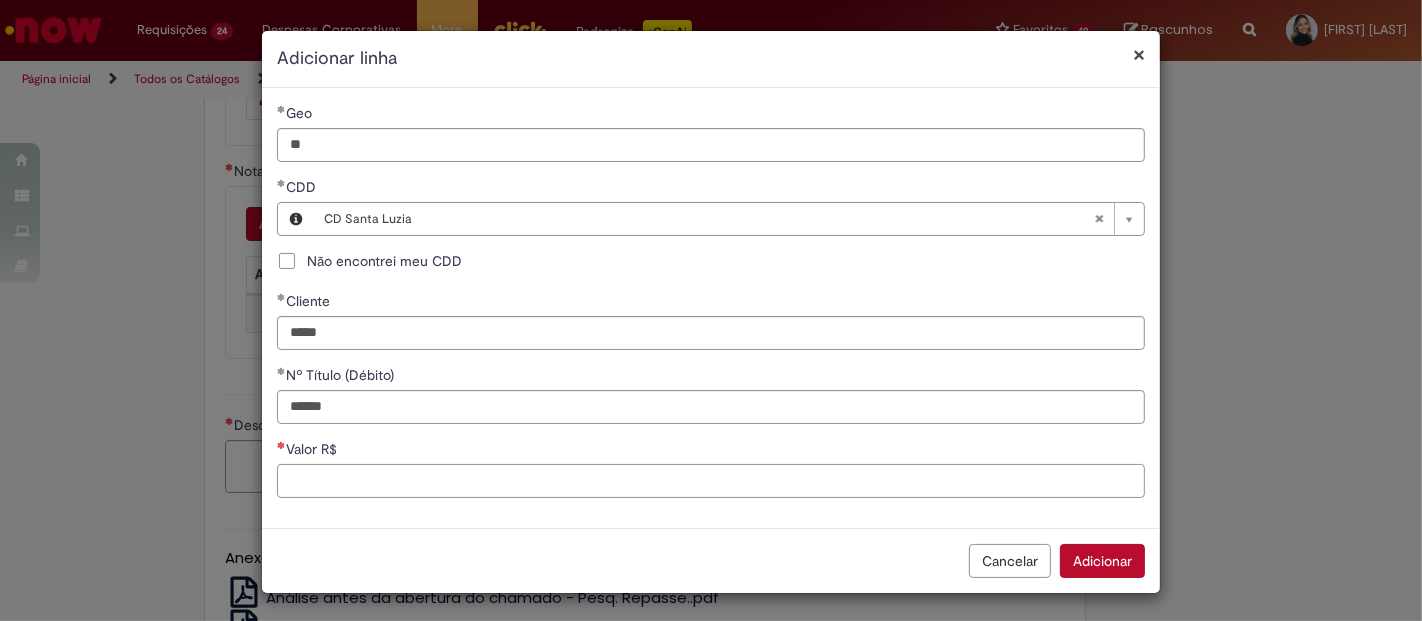 click on "Valor R$" at bounding box center [711, 481] 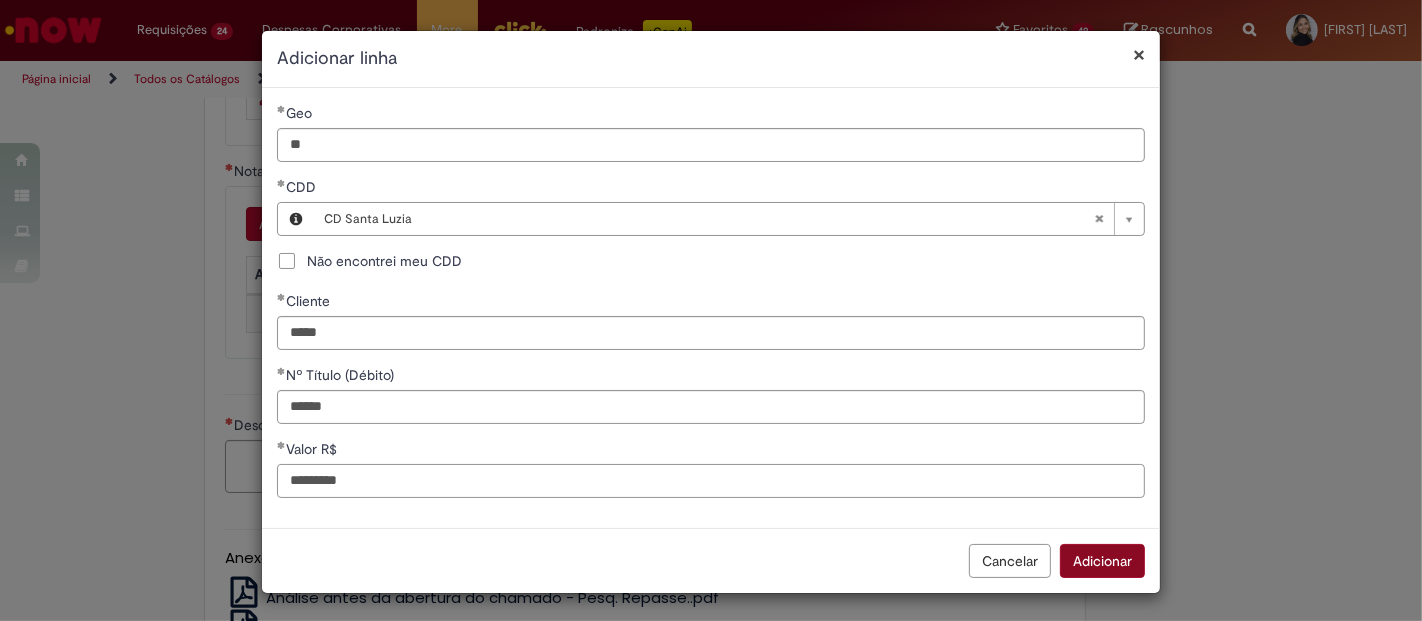 type on "*********" 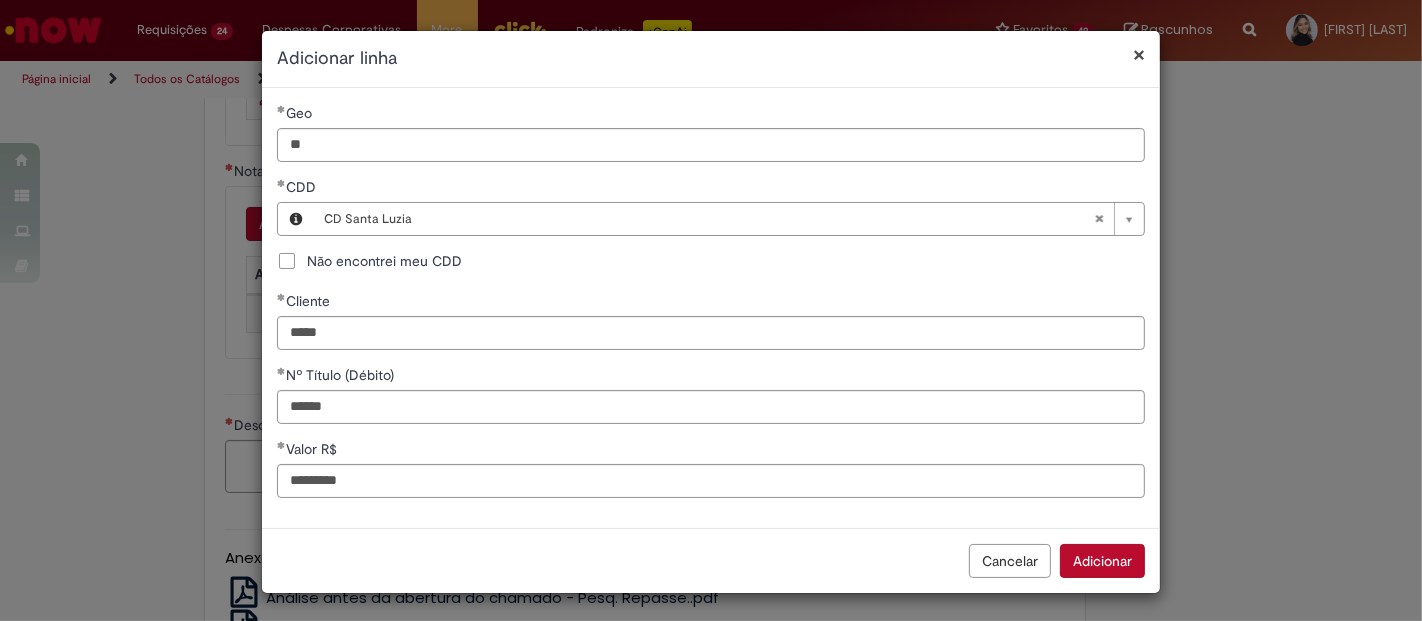 click on "Adicionar" at bounding box center (1102, 561) 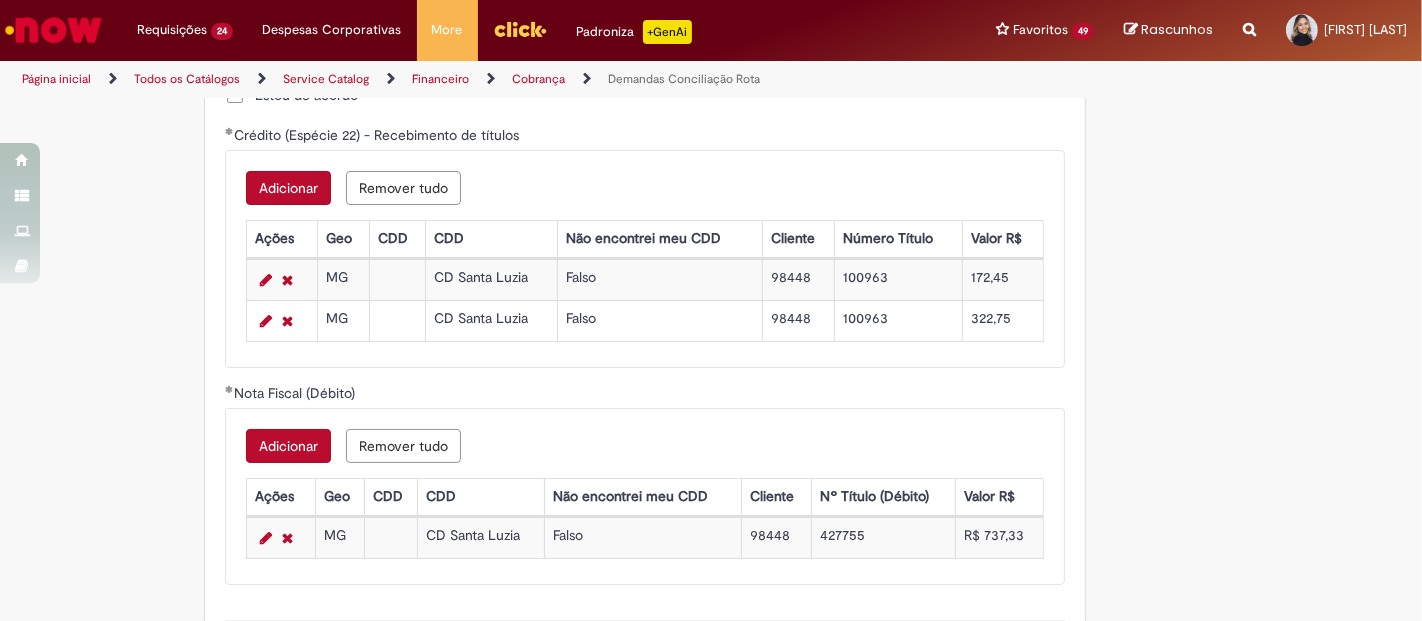 scroll, scrollTop: 1333, scrollLeft: 0, axis: vertical 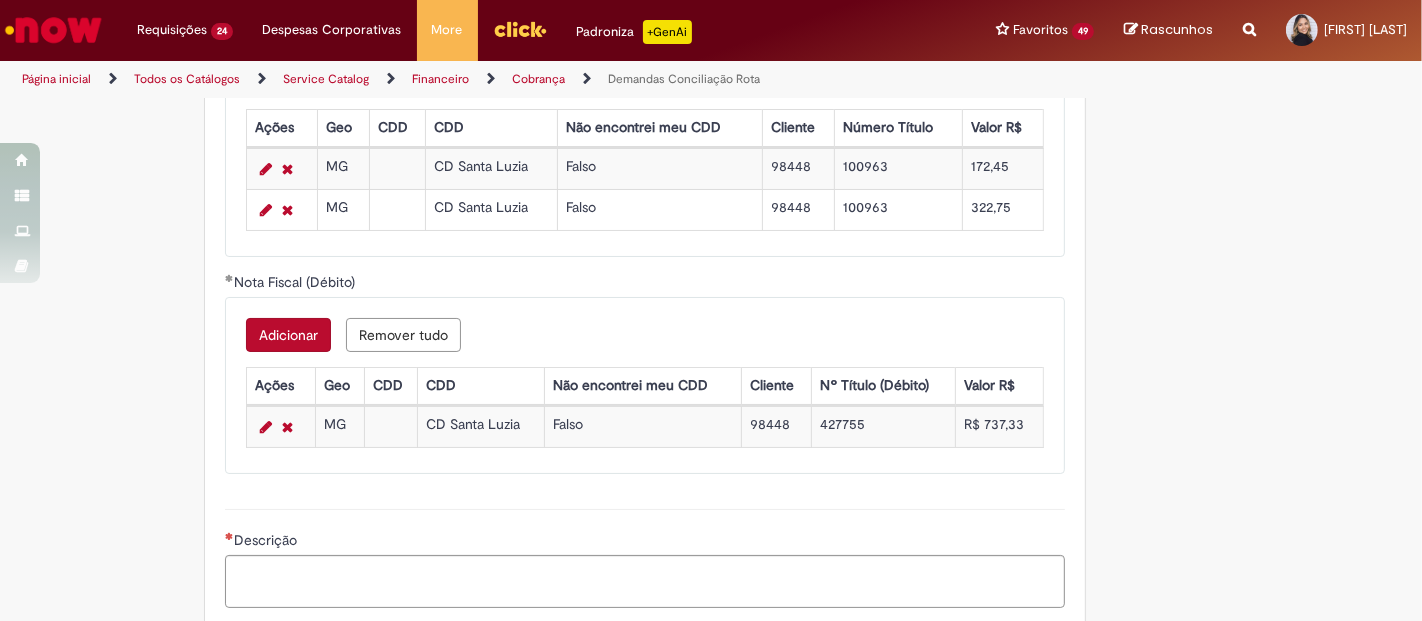 click on "**********" at bounding box center [645, 78] 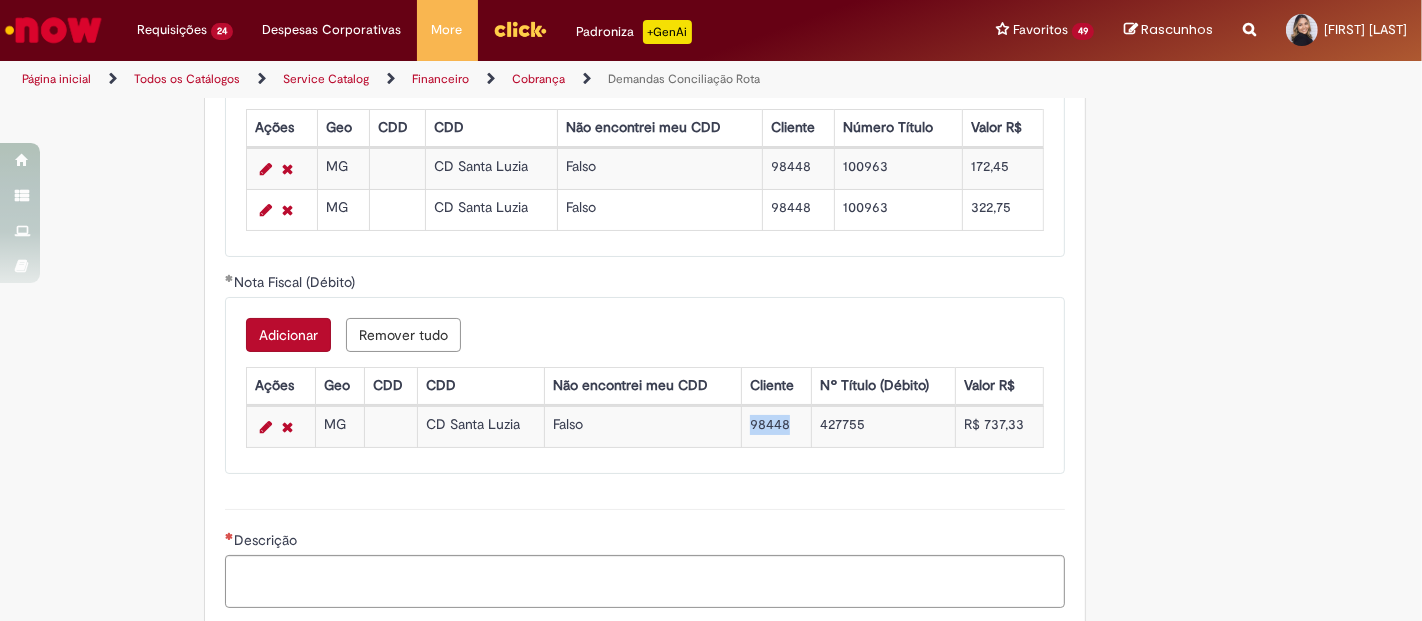 click on "98448" at bounding box center (777, 426) 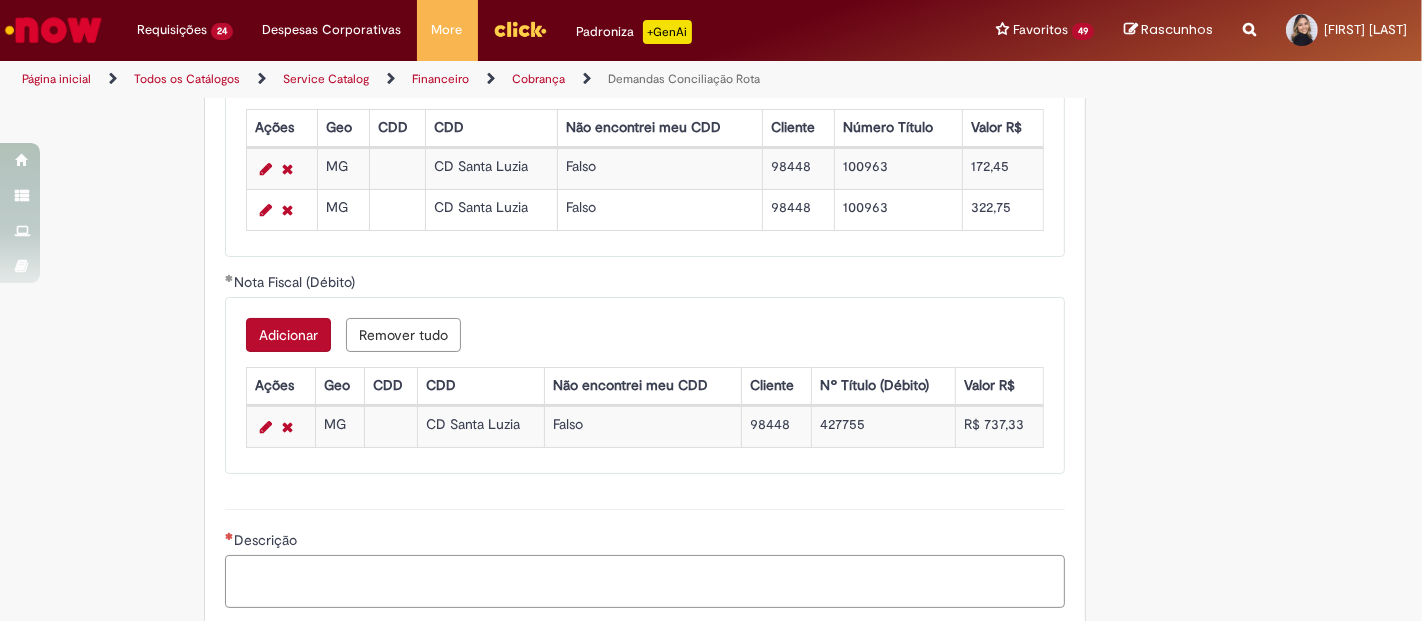 click on "Descrição" at bounding box center (645, 581) 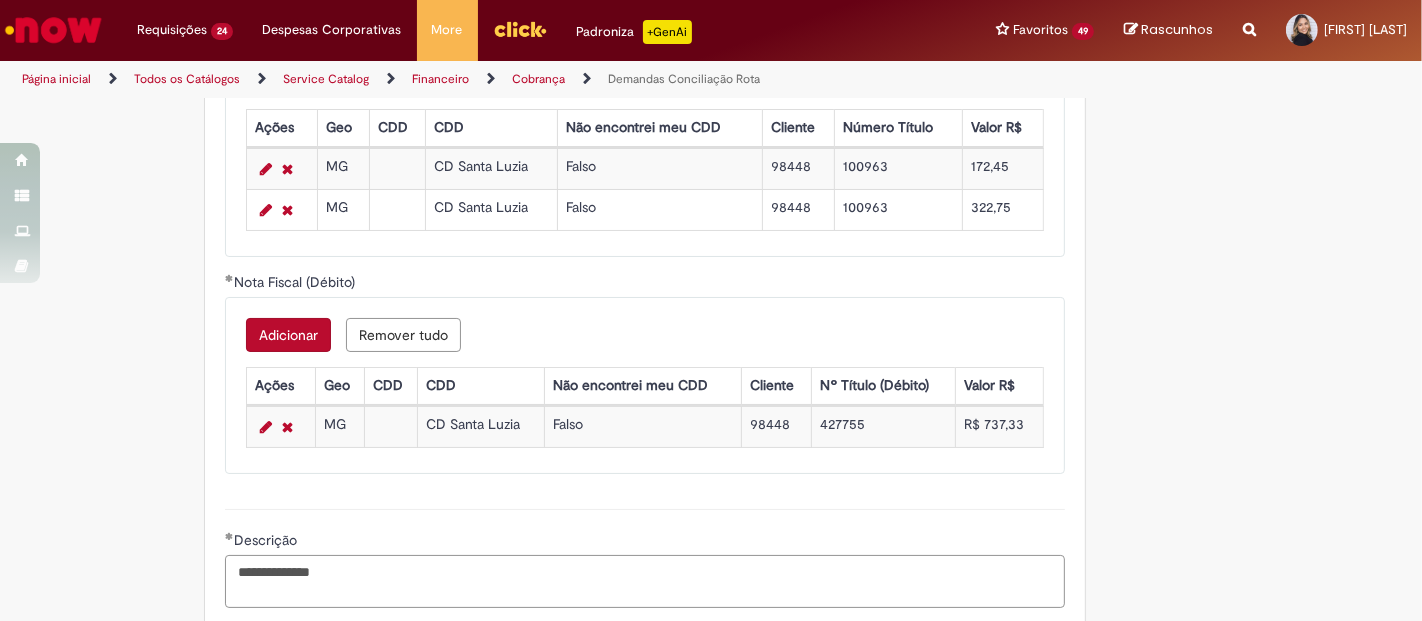 paste on "******" 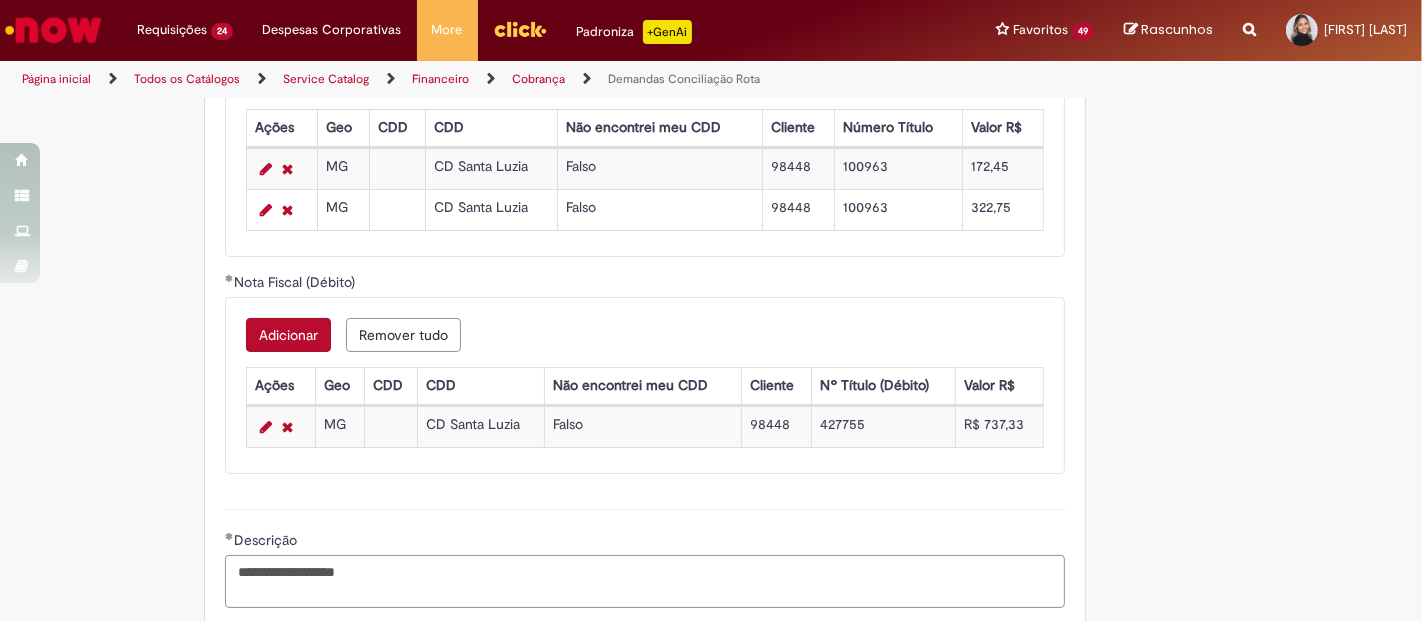 scroll, scrollTop: 1666, scrollLeft: 0, axis: vertical 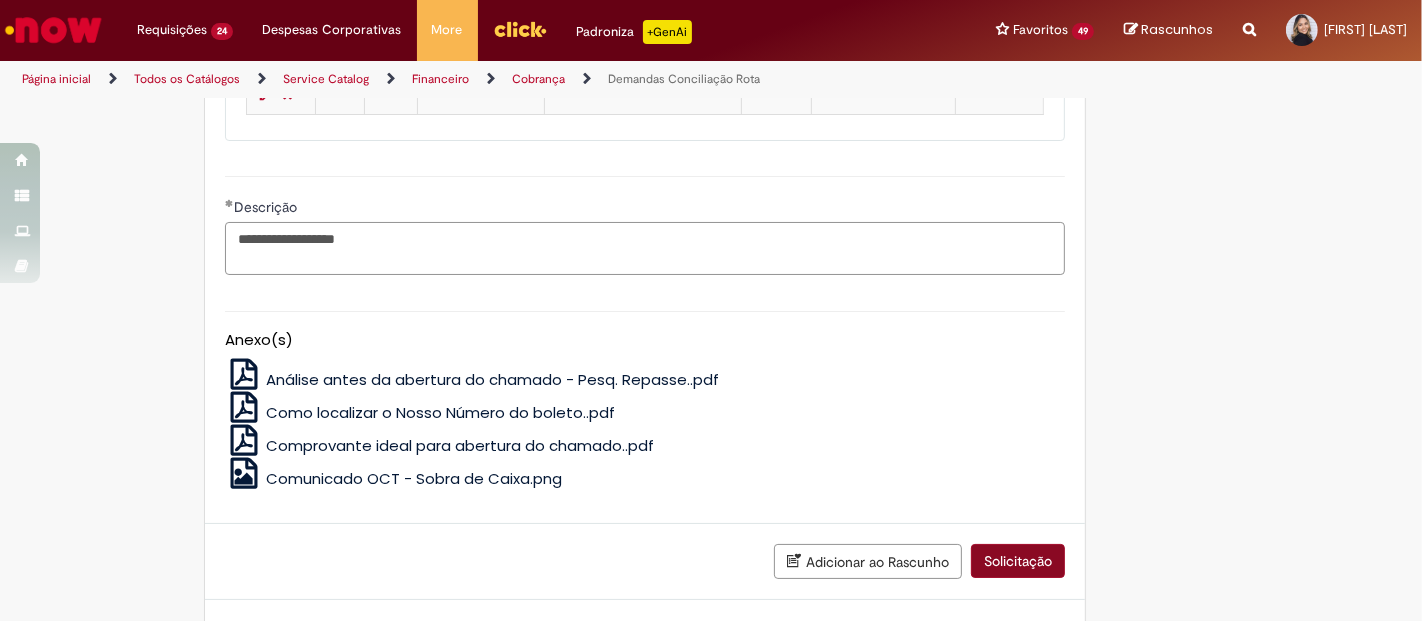 type on "**********" 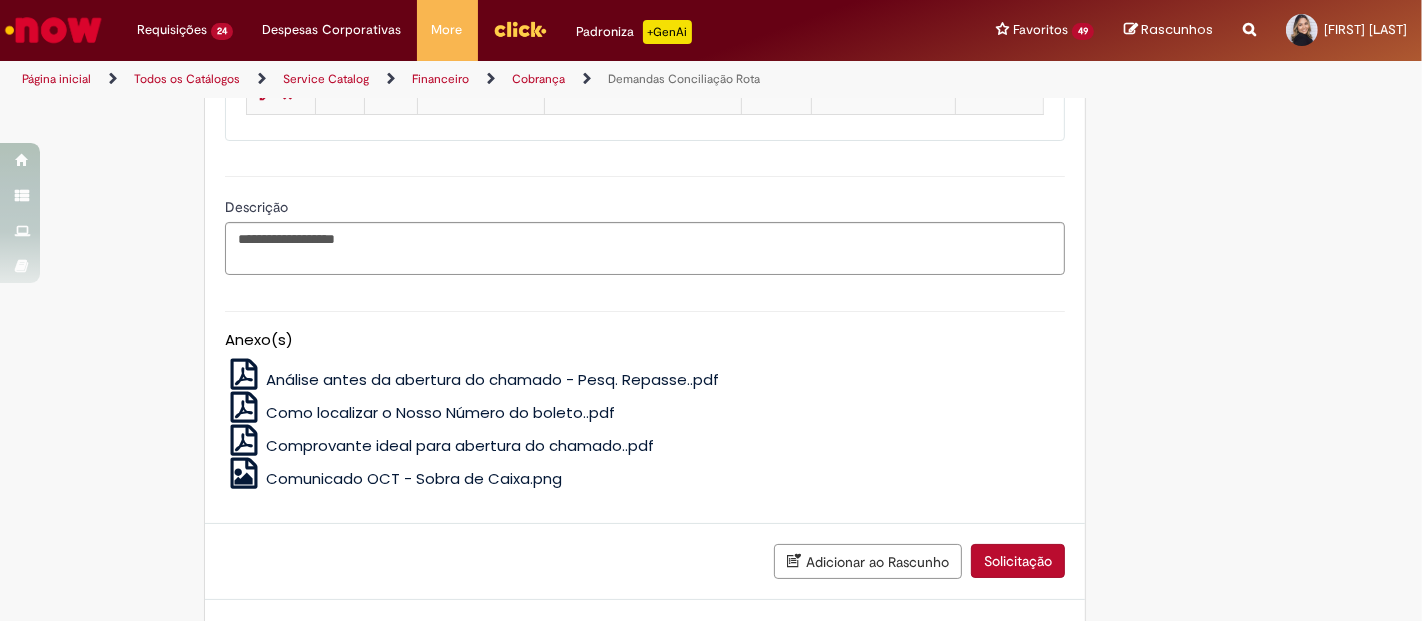 click on "Solicitação" at bounding box center [1018, 561] 